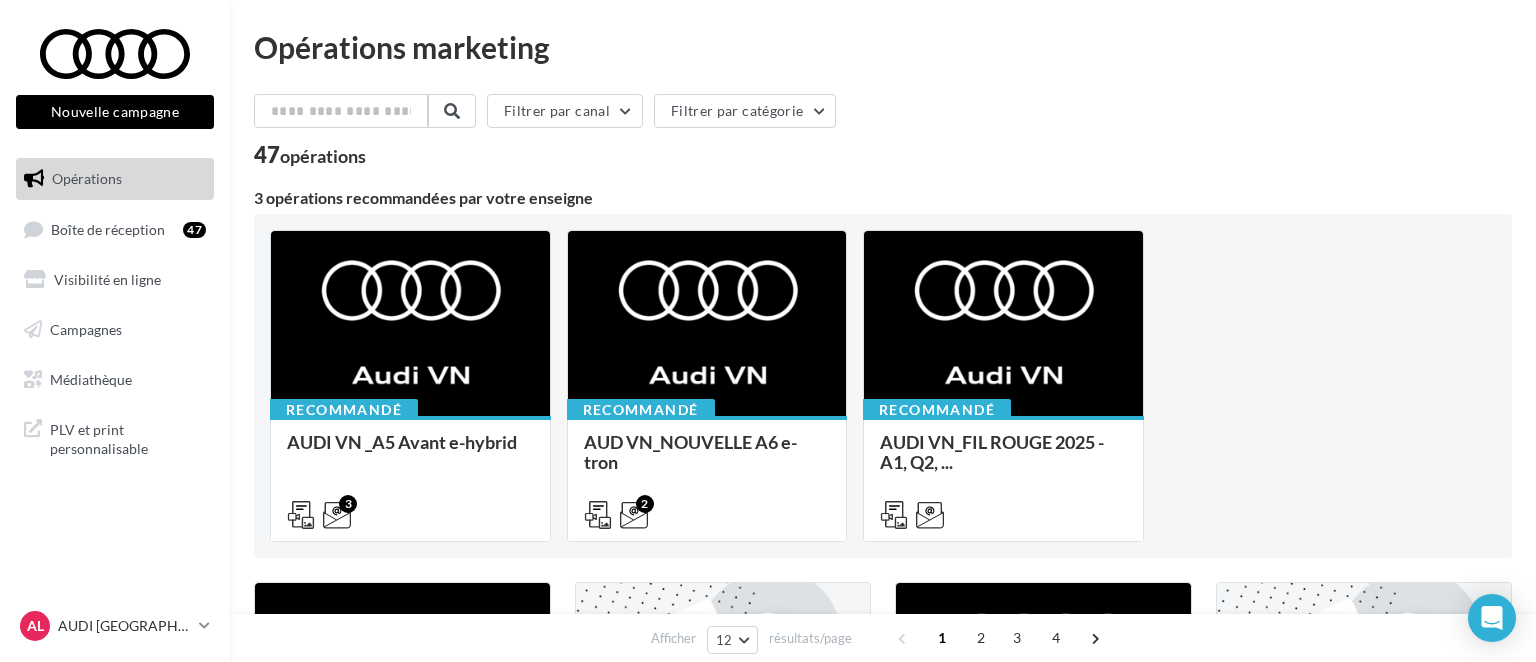 scroll, scrollTop: 0, scrollLeft: 0, axis: both 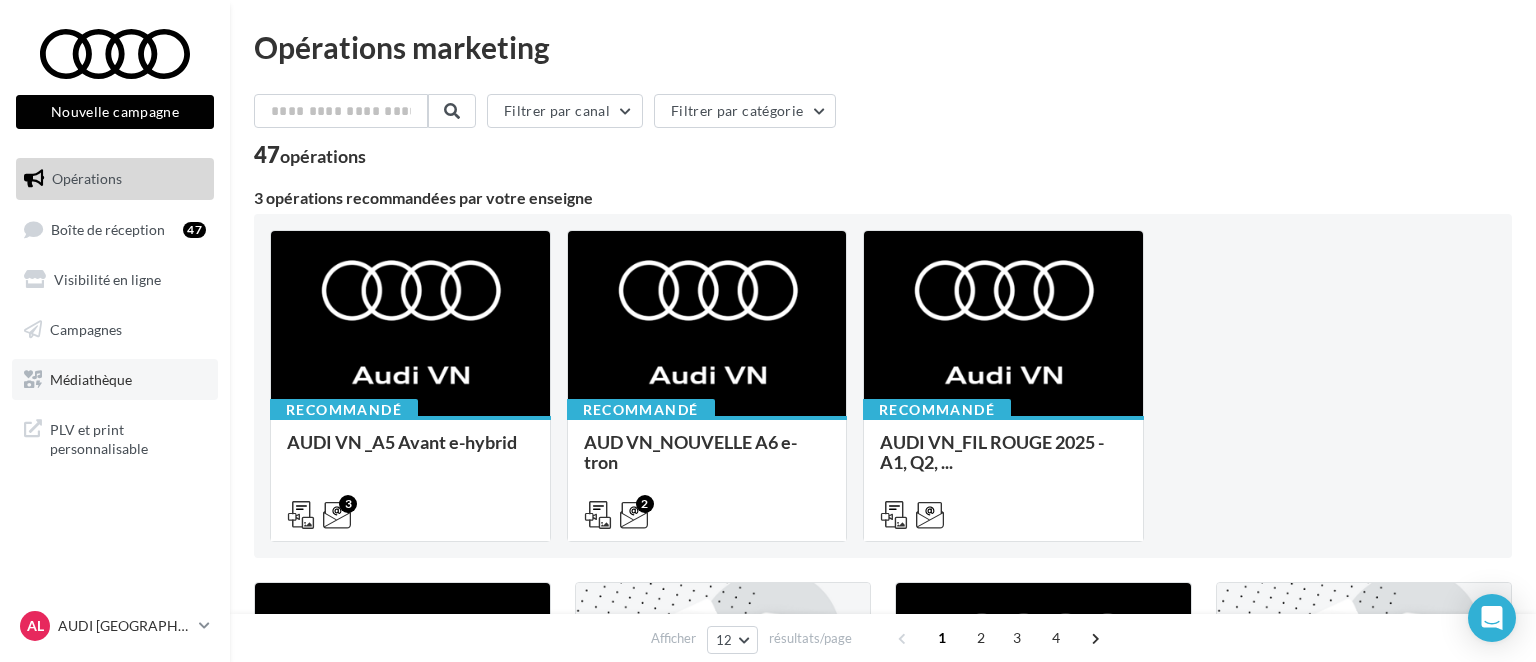 click on "Médiathèque" at bounding box center (91, 378) 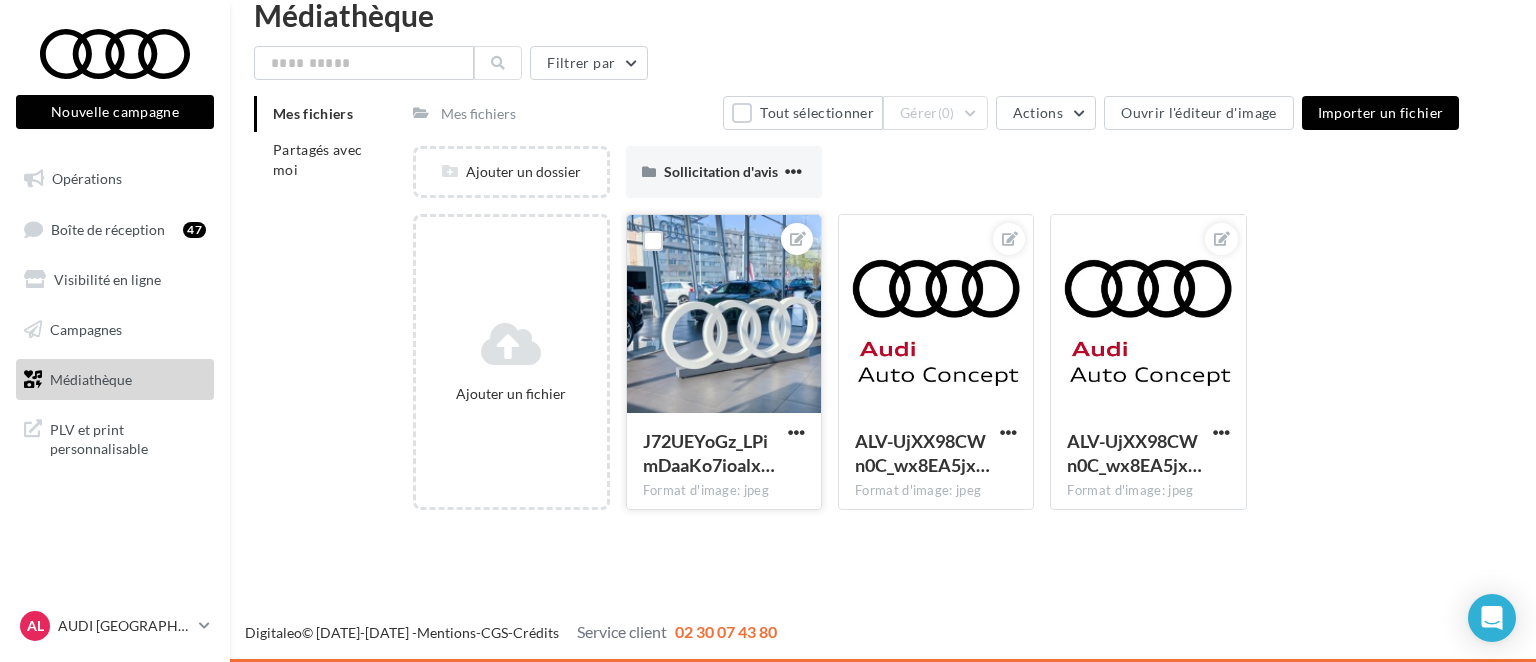 scroll, scrollTop: 0, scrollLeft: 0, axis: both 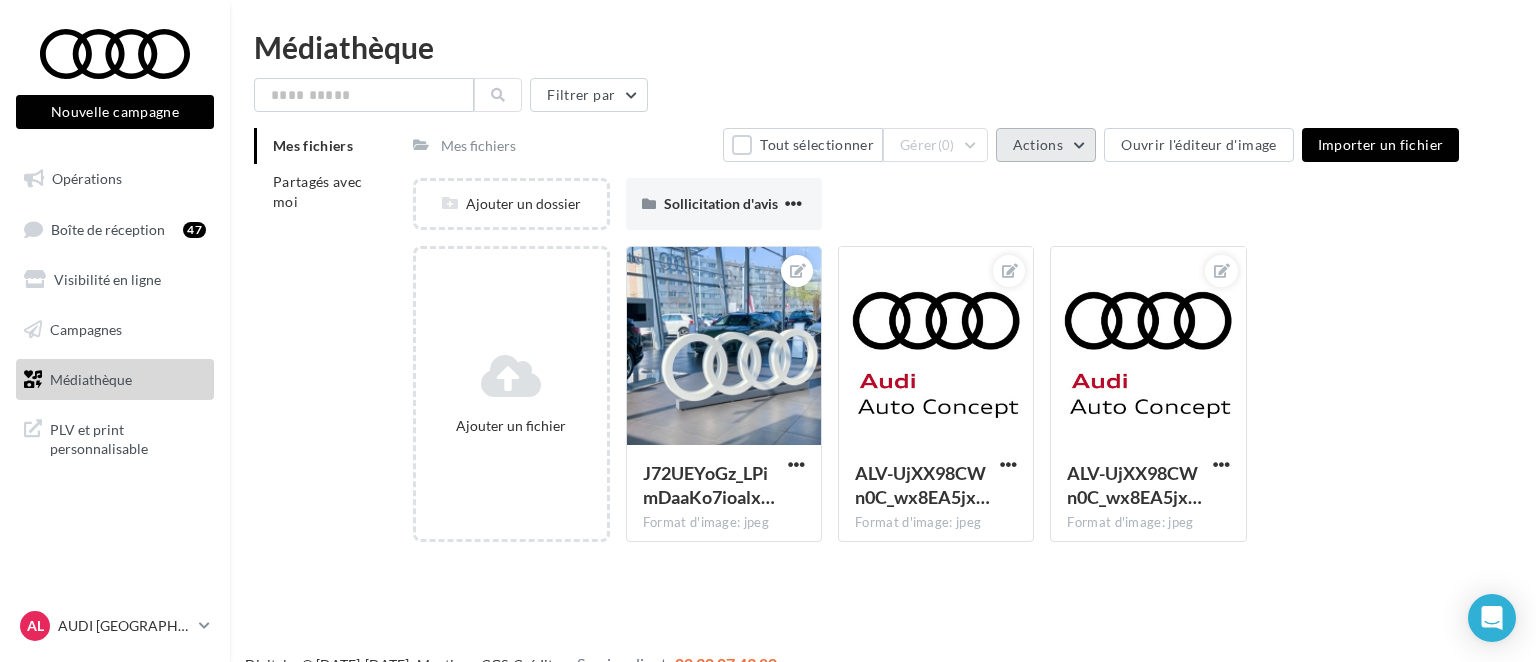click on "Actions" at bounding box center [1046, 145] 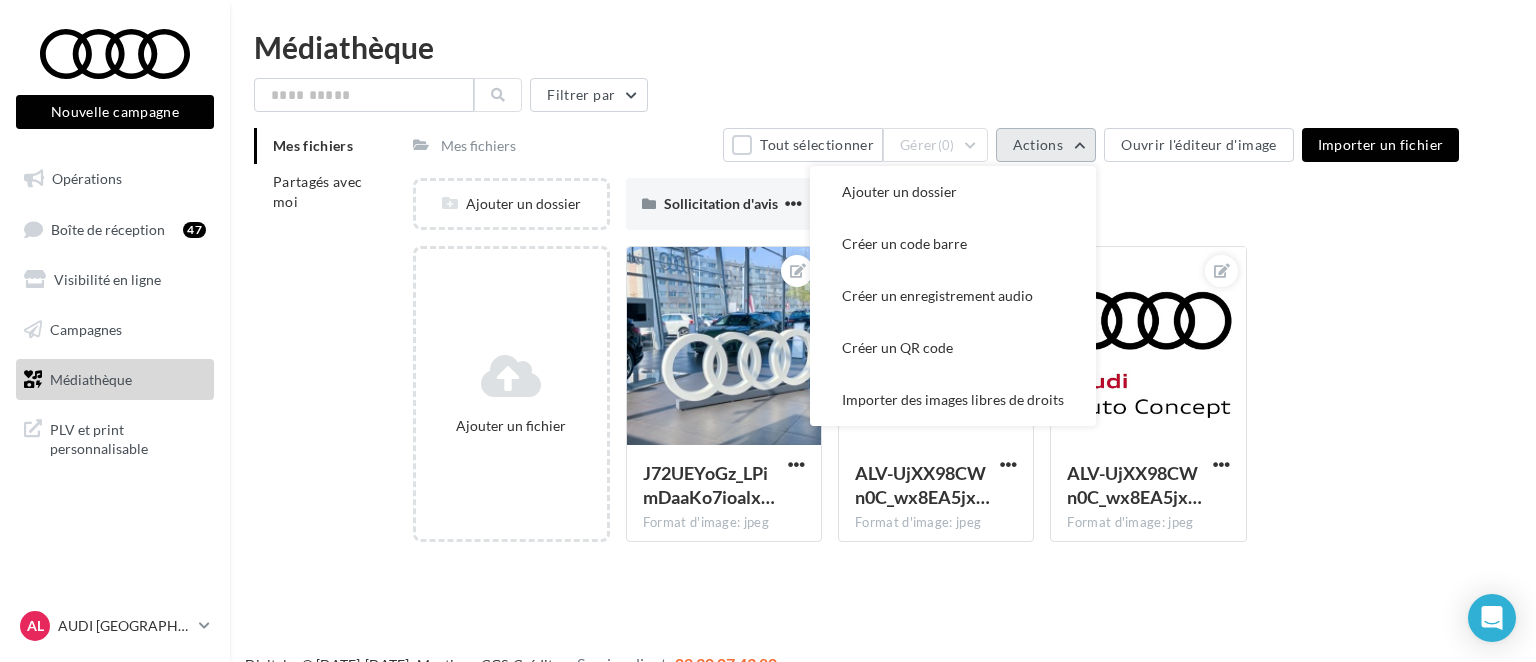 click on "Actions" at bounding box center [1046, 145] 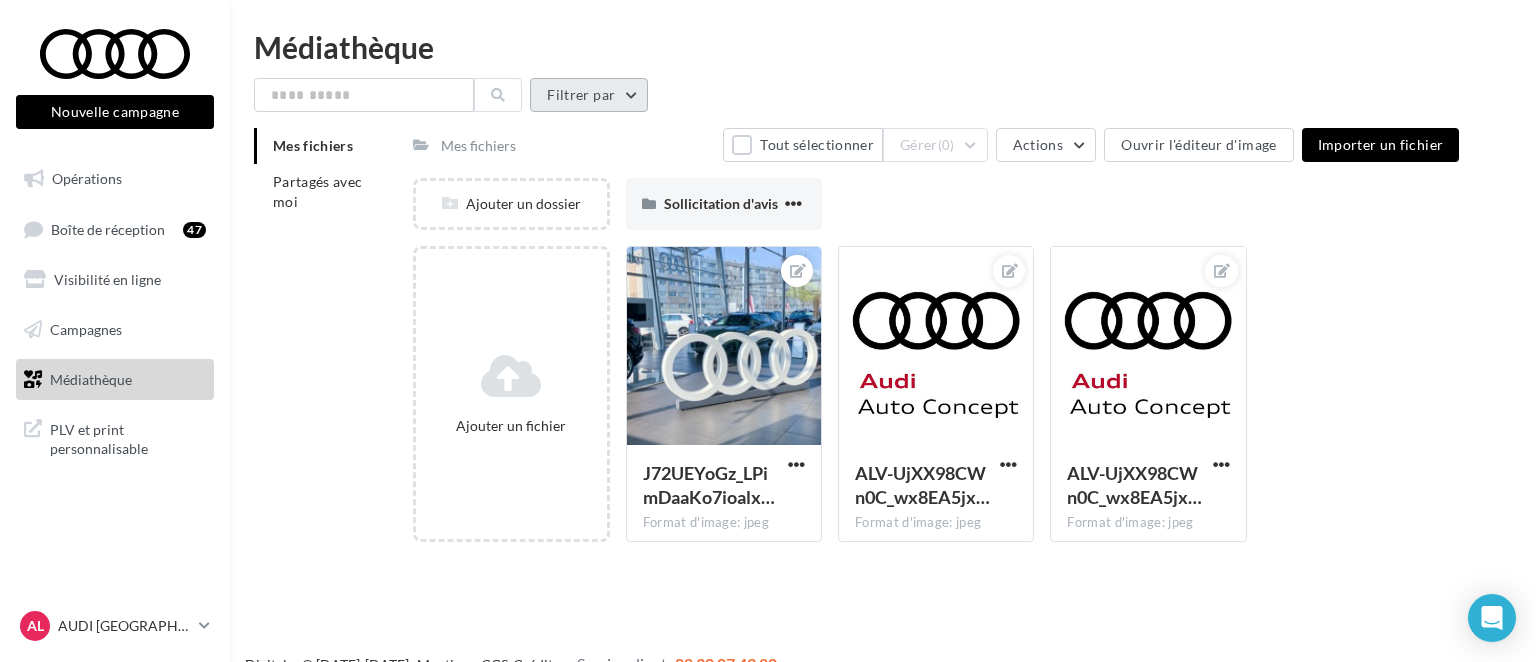 click on "Filtrer par" at bounding box center [589, 95] 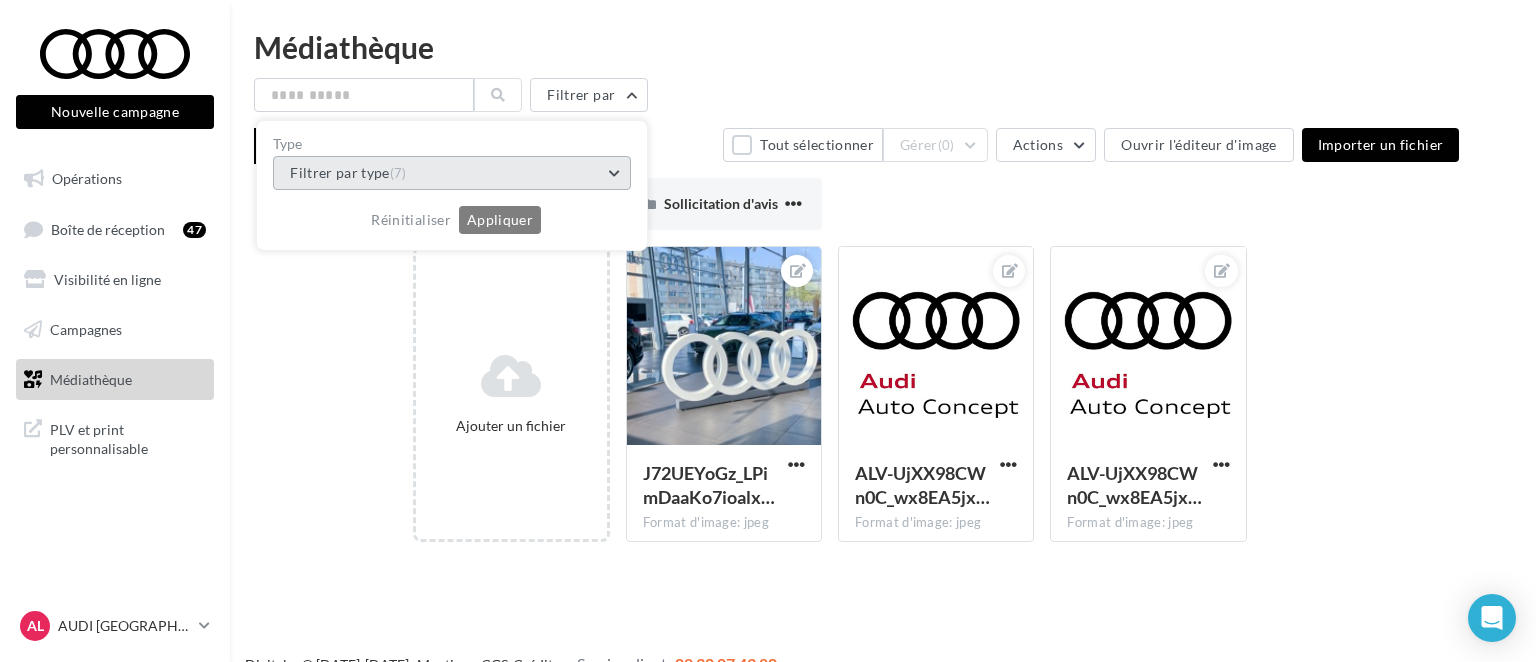 click on "Filtrer par type  (7)" at bounding box center [452, 173] 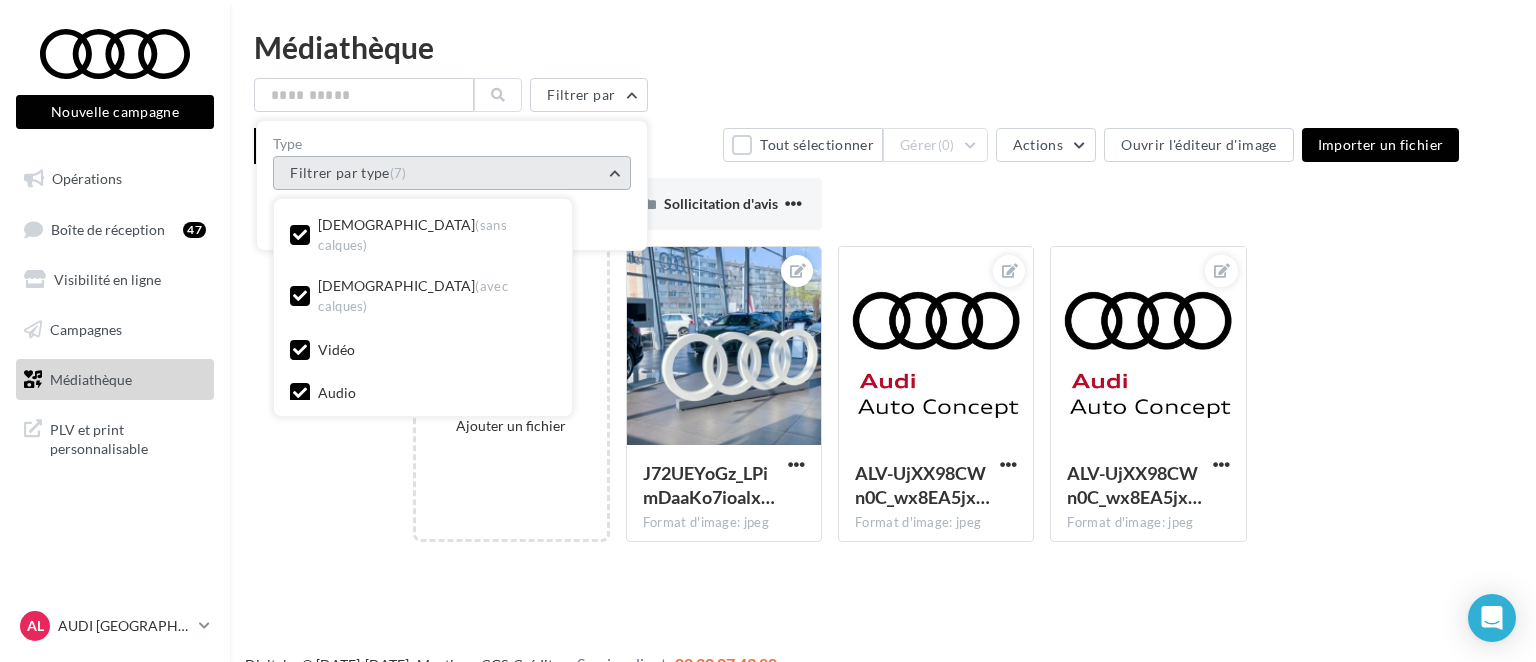 click on "Filtrer par type  (7)" at bounding box center [452, 173] 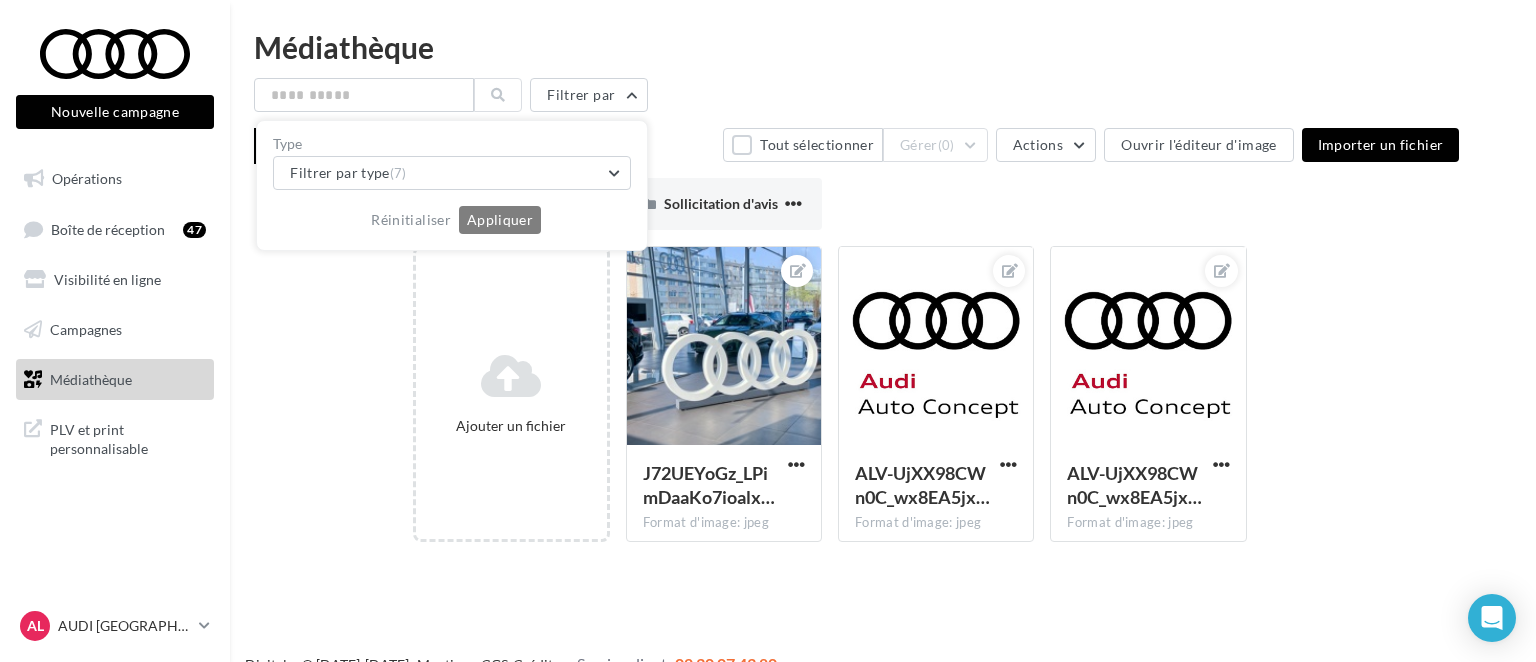 click on "Médiathèque           Filtrer par         Type  Filtrer par type  (7)         Réinitialiser    Appliquer
Mes fichiers
Partagés avec moi
Mes fichiers
Tout sélectionner
Gérer   (0)              Actions               Ouvrir l'éditeur d'image       Importer un fichier     Ajouter un dossier
Sollicitation d'avis                Sollicitation d'avis       Ajouter un fichier
J72UEYoGz_LPimDaaKo7ioalx…  Format d'image: jpeg                   J72UEYoGz_LPimDaaKo7ioalxfDTelDIlSjTnQxmsElU7zDfB_48TUpcdb5Mp11xvQ781IGVwiAHwbS-=s0
ALV-UjXX98CWn0C_wx8EA5jx…  Format d'image: jpeg                   ALV-UjXX98CWn0C_wx8EA5jxSQ2pHGKZhR7eV-t-kkPD_ODlMBFNJngp" at bounding box center (883, 295) 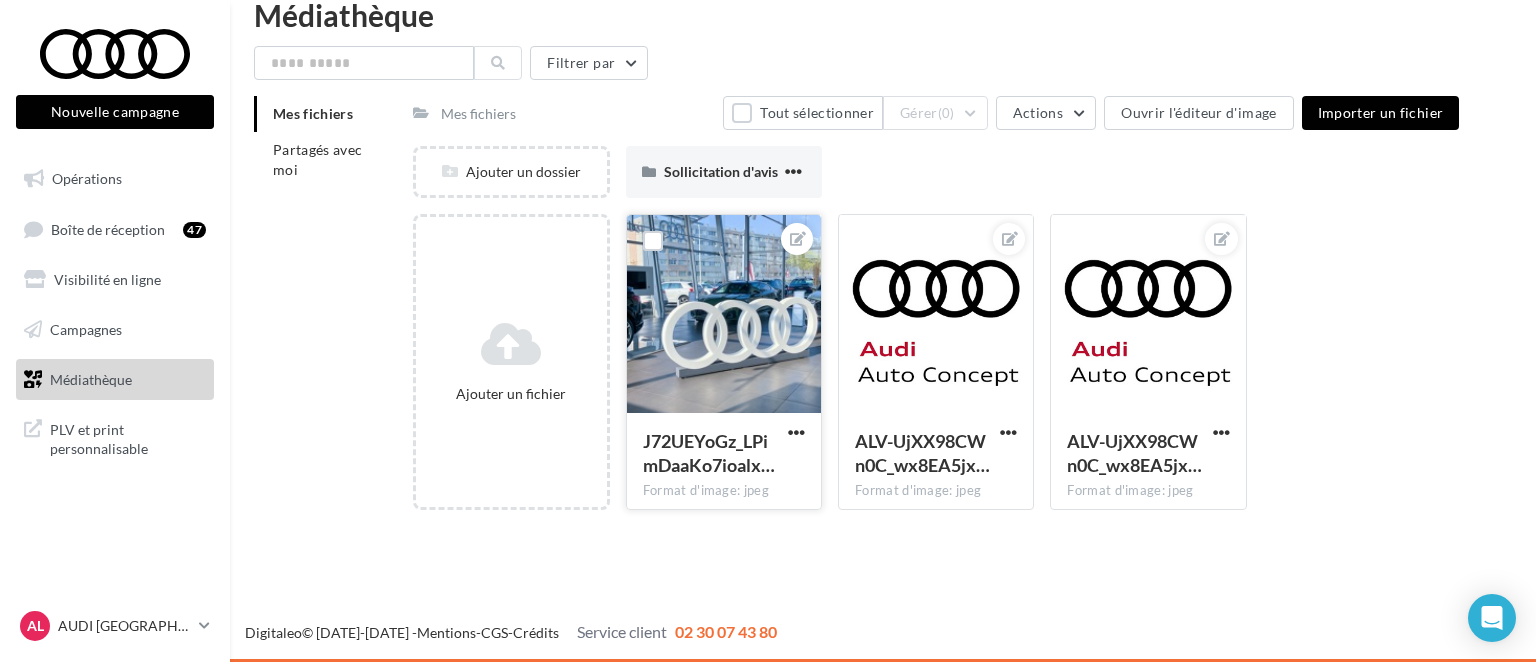 scroll, scrollTop: 0, scrollLeft: 0, axis: both 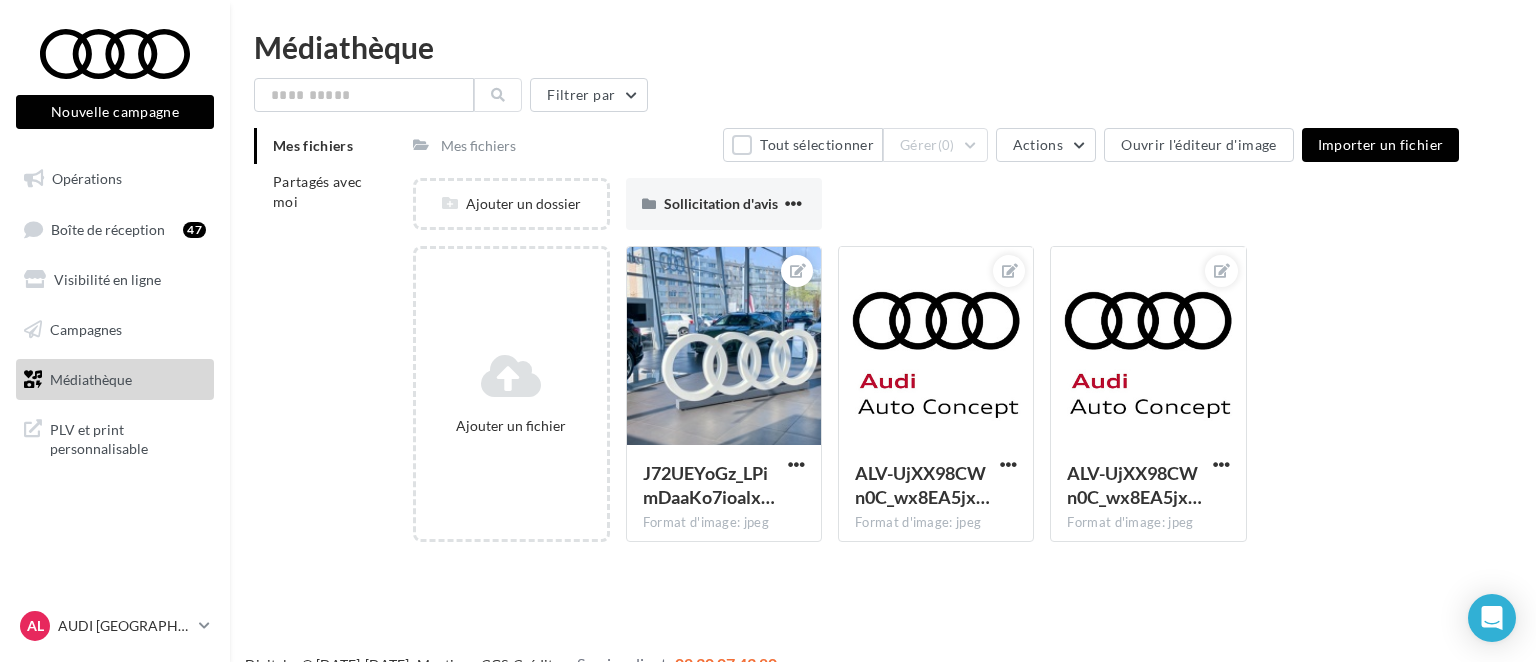 click on "Médiathèque" at bounding box center [91, 378] 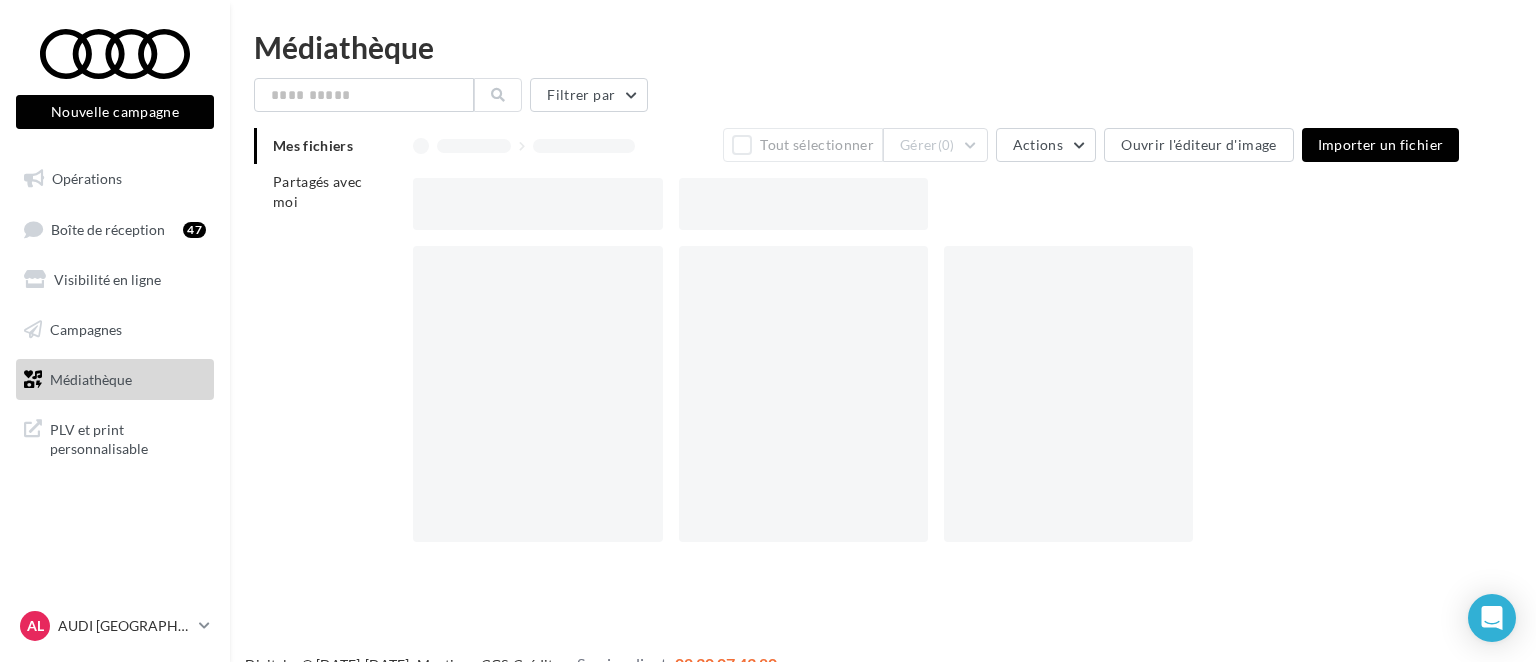 scroll, scrollTop: 0, scrollLeft: 0, axis: both 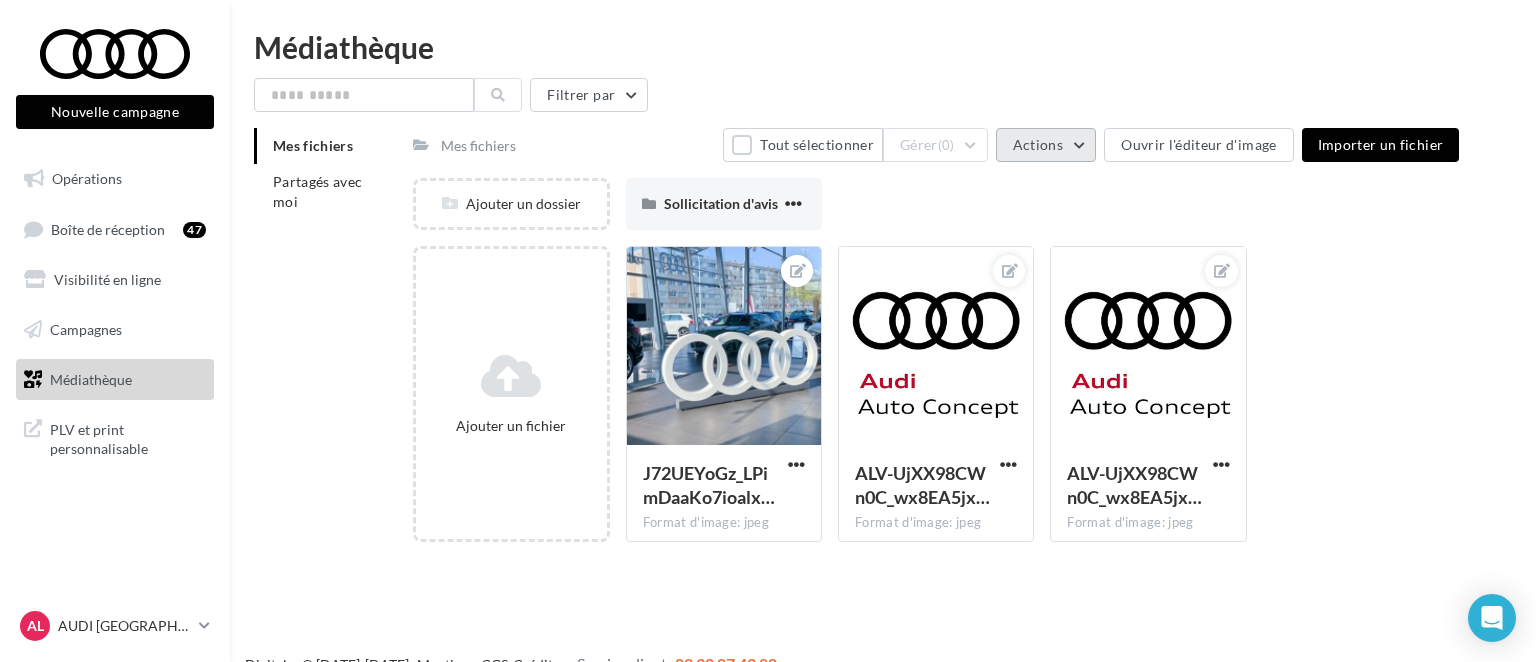 click on "Actions" at bounding box center (1046, 145) 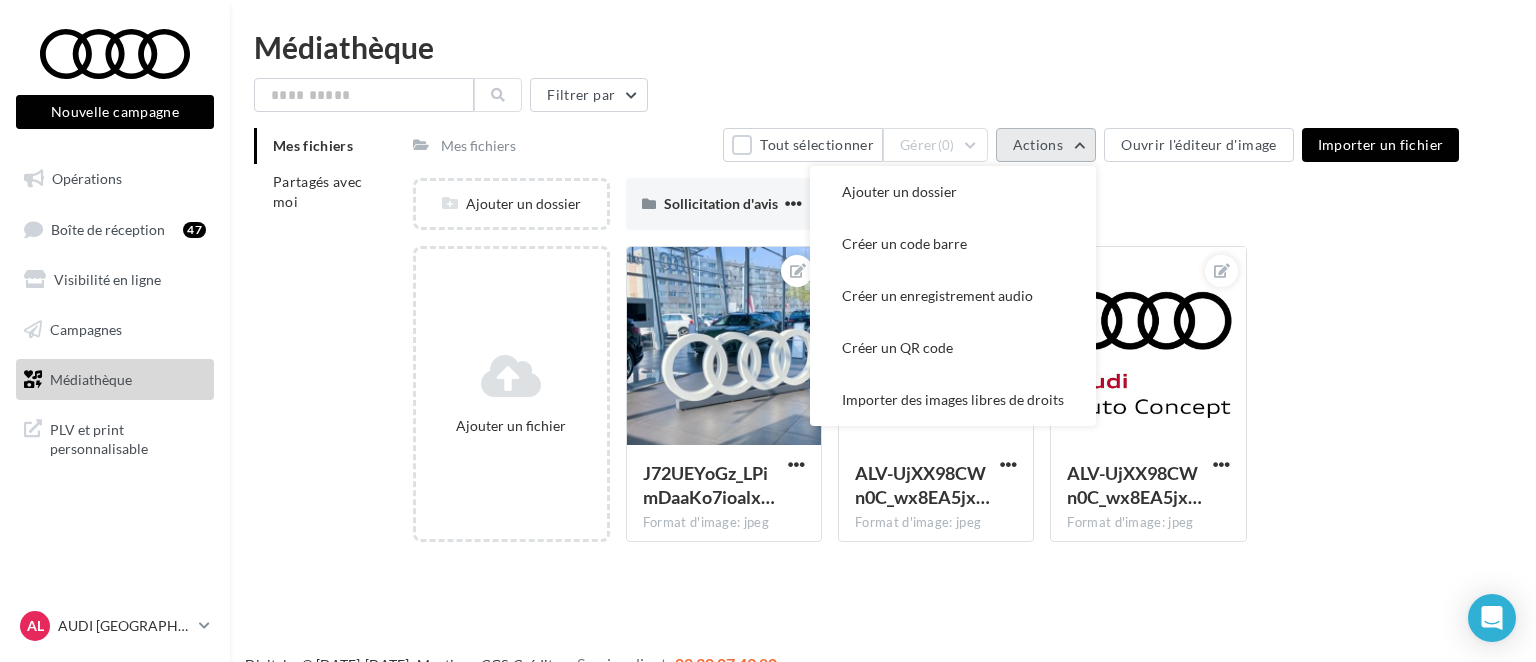 click on "Actions" at bounding box center (1046, 145) 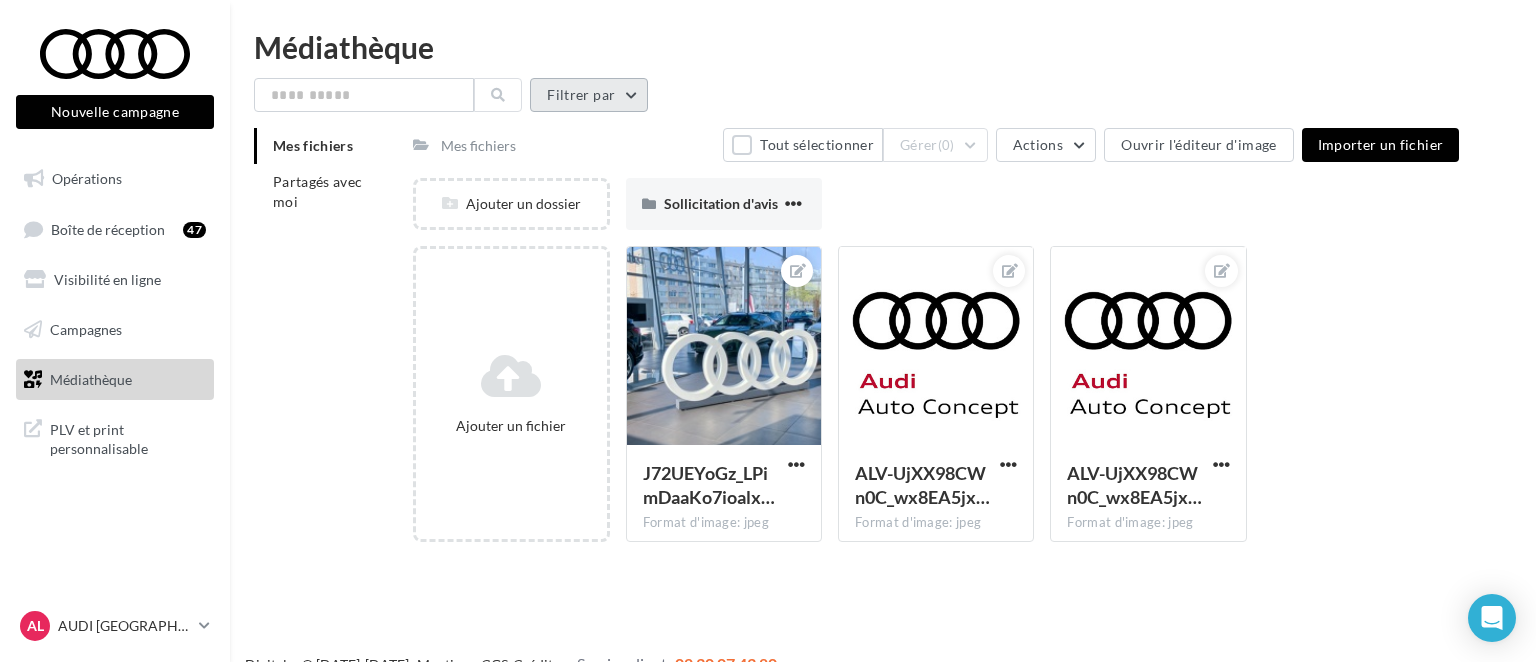 click on "Filtrer par" at bounding box center [589, 95] 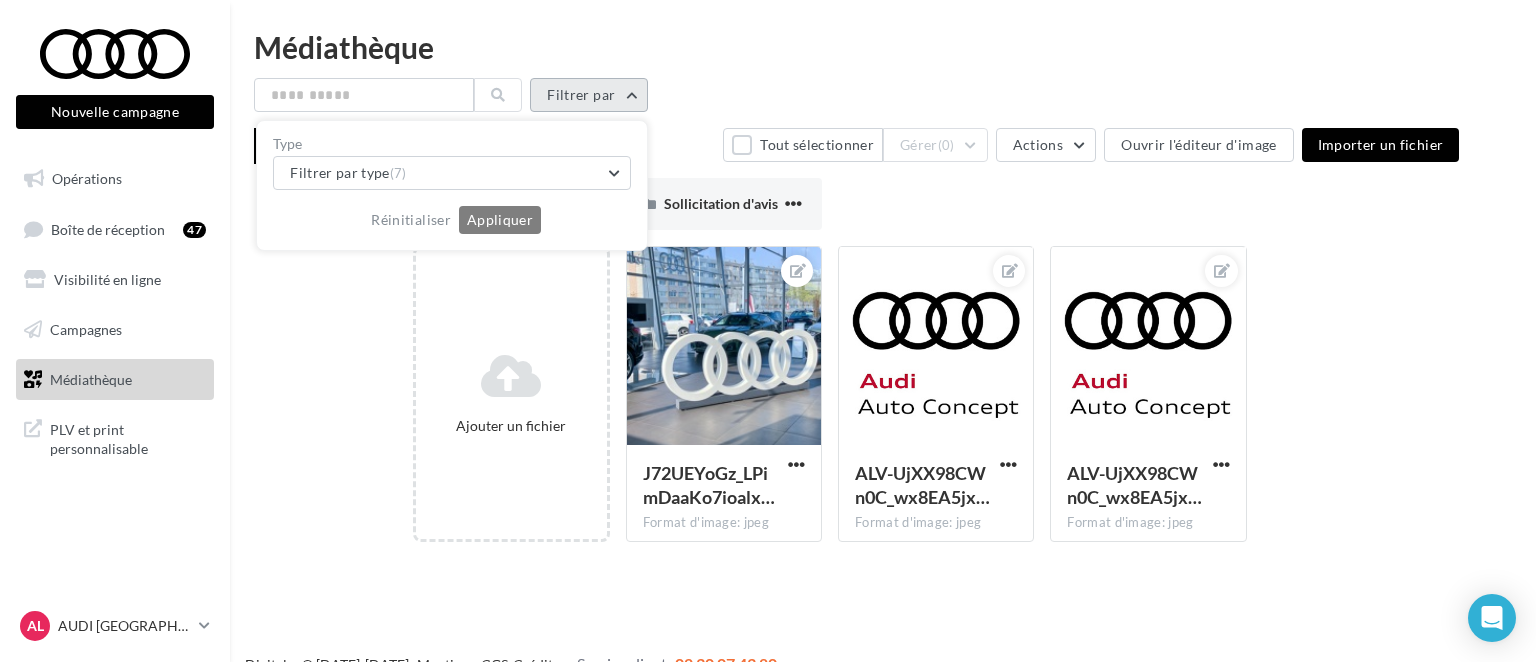 click on "Filtrer par" at bounding box center [589, 95] 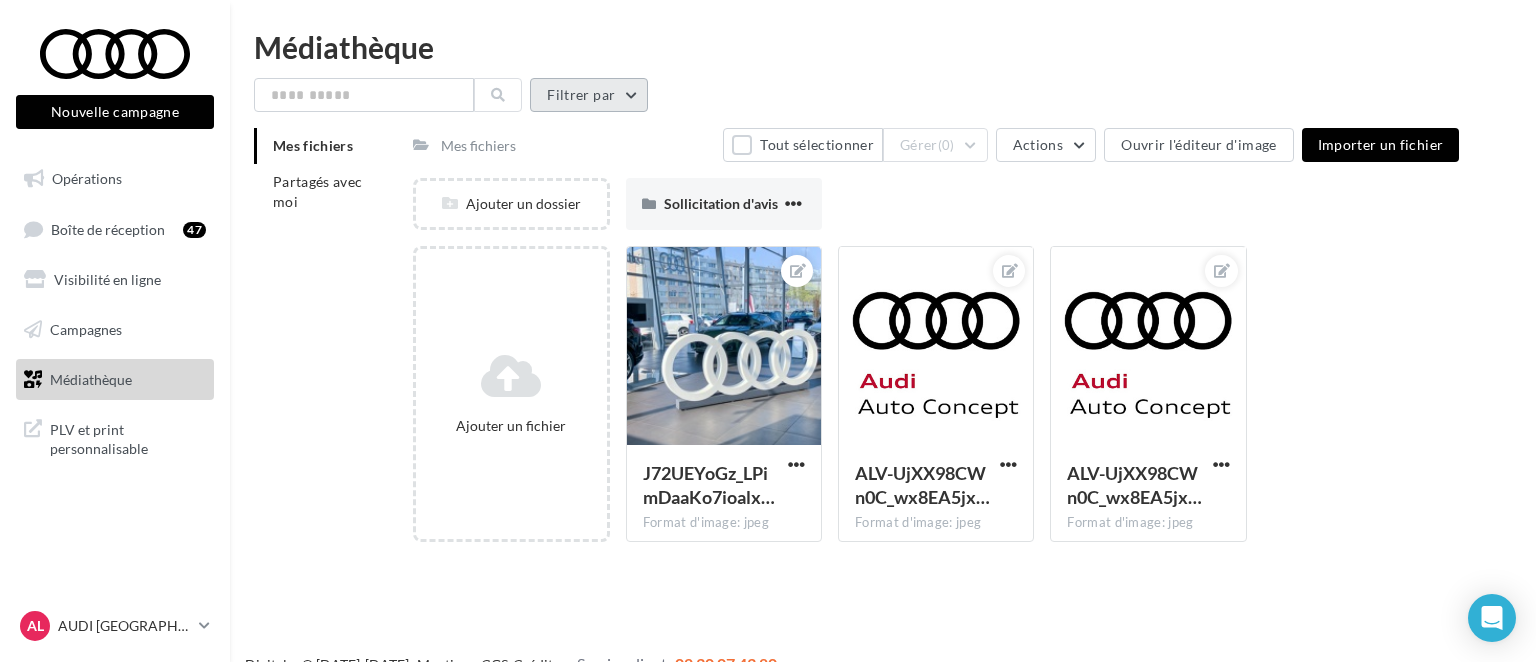 click on "Filtrer par" at bounding box center [589, 95] 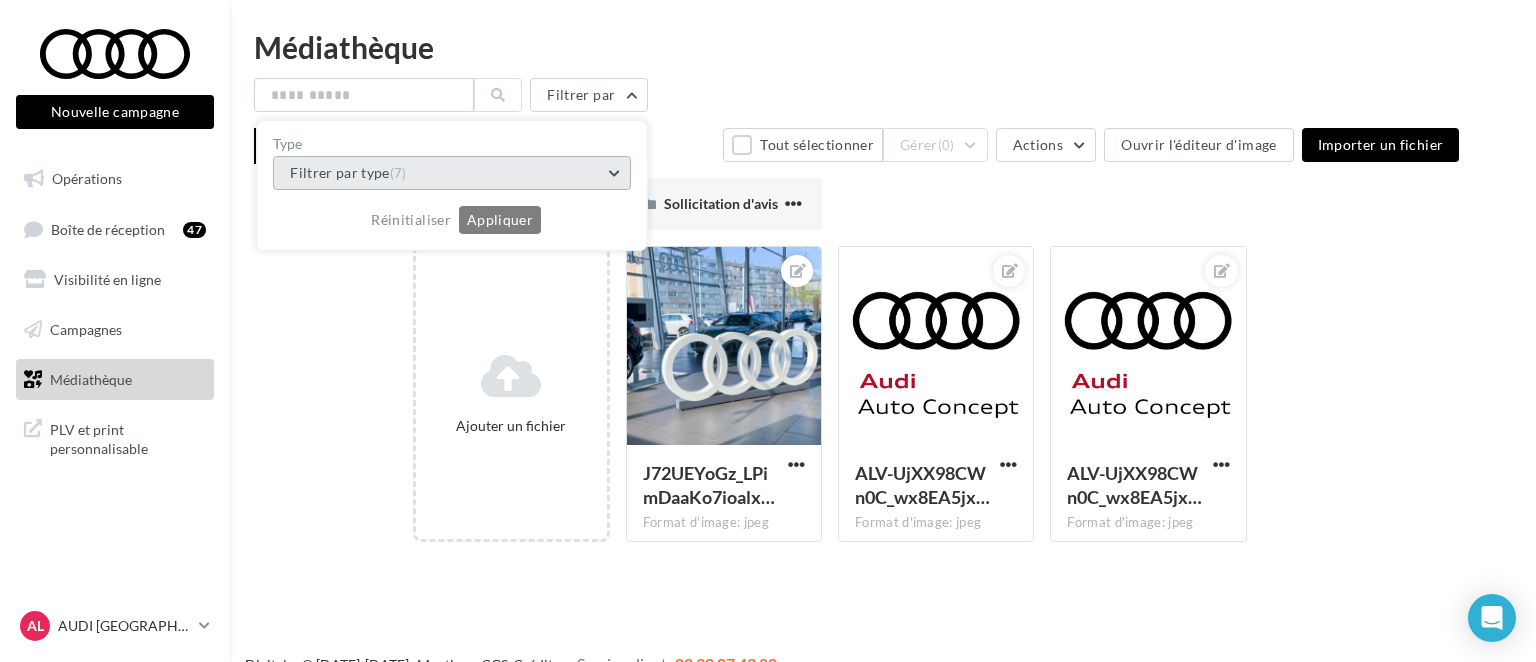 click on "Filtrer par type  (7)" at bounding box center [452, 173] 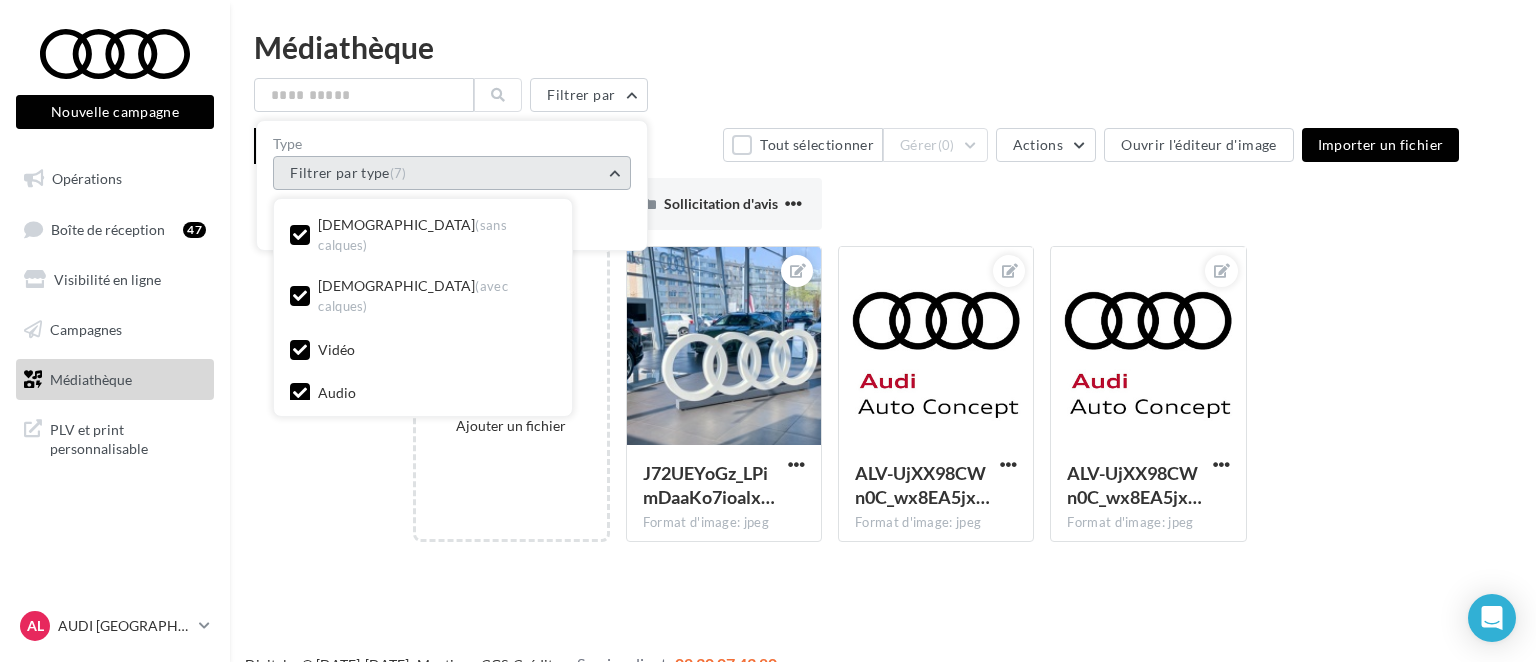 click on "Filtrer par type  (7)" at bounding box center (452, 173) 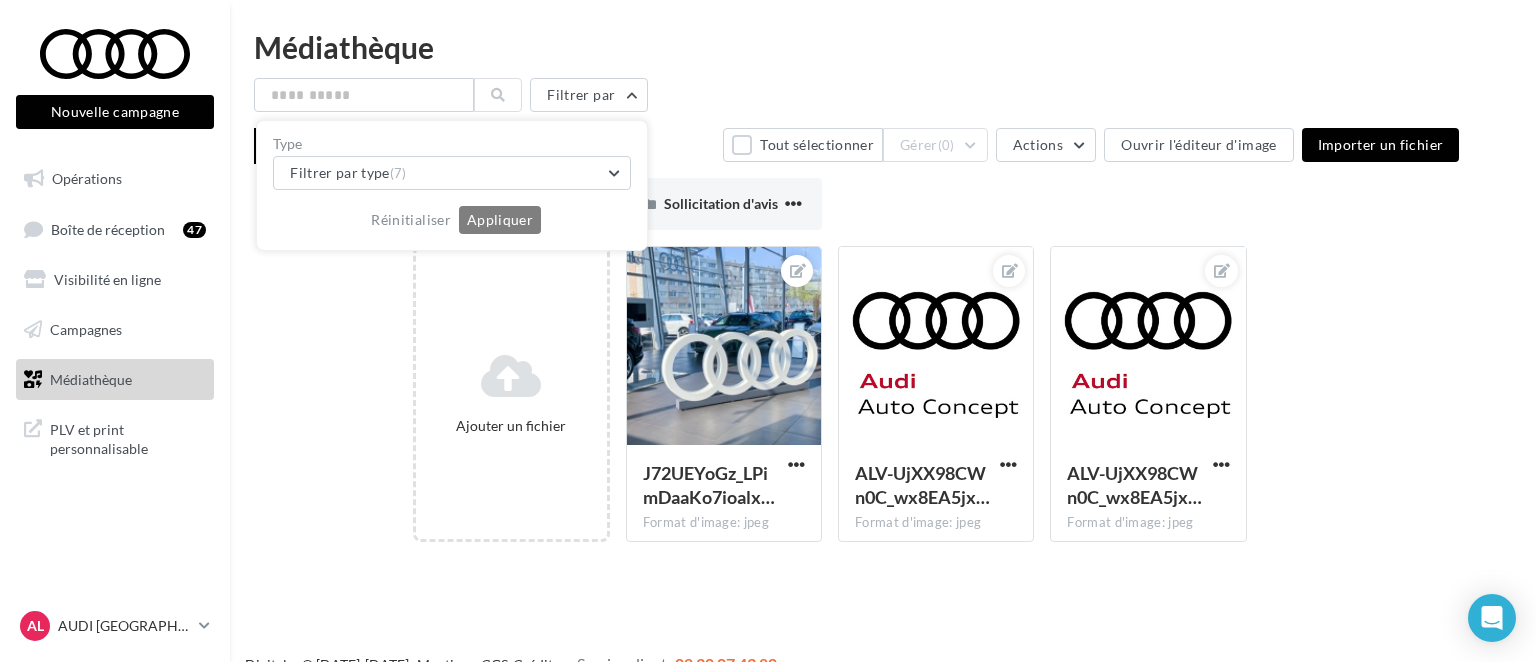 click on "Filtrer par         Type  Filtrer par type  (7)         Réinitialiser    Appliquer" at bounding box center [883, 95] 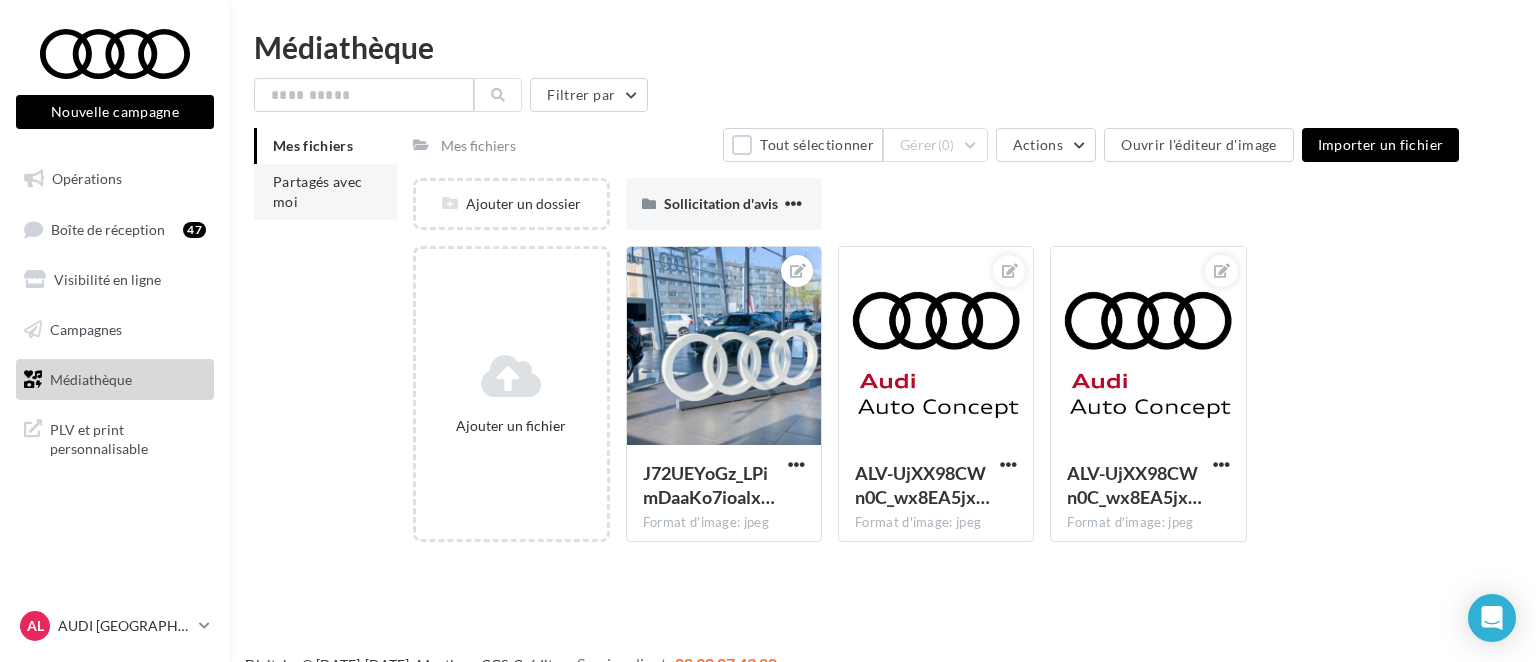 click on "Partagés avec moi" at bounding box center [318, 191] 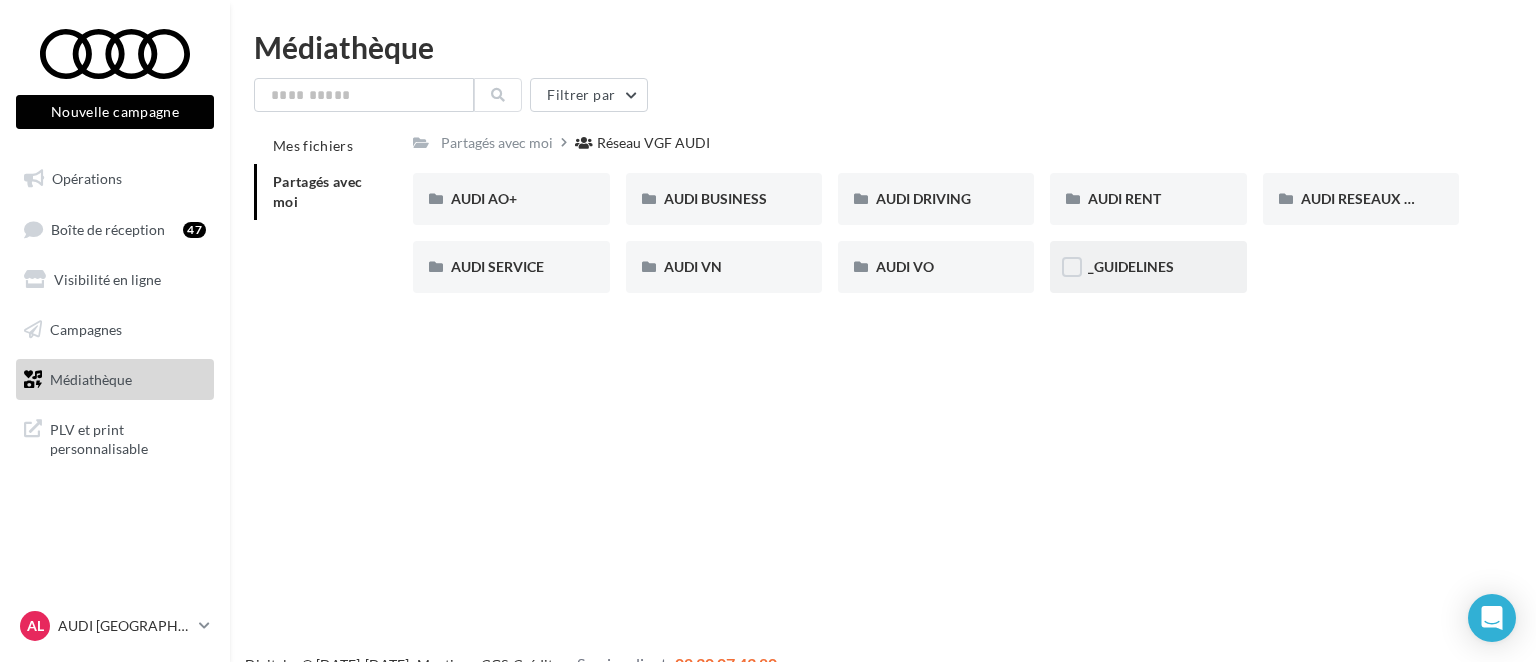 scroll, scrollTop: 32, scrollLeft: 0, axis: vertical 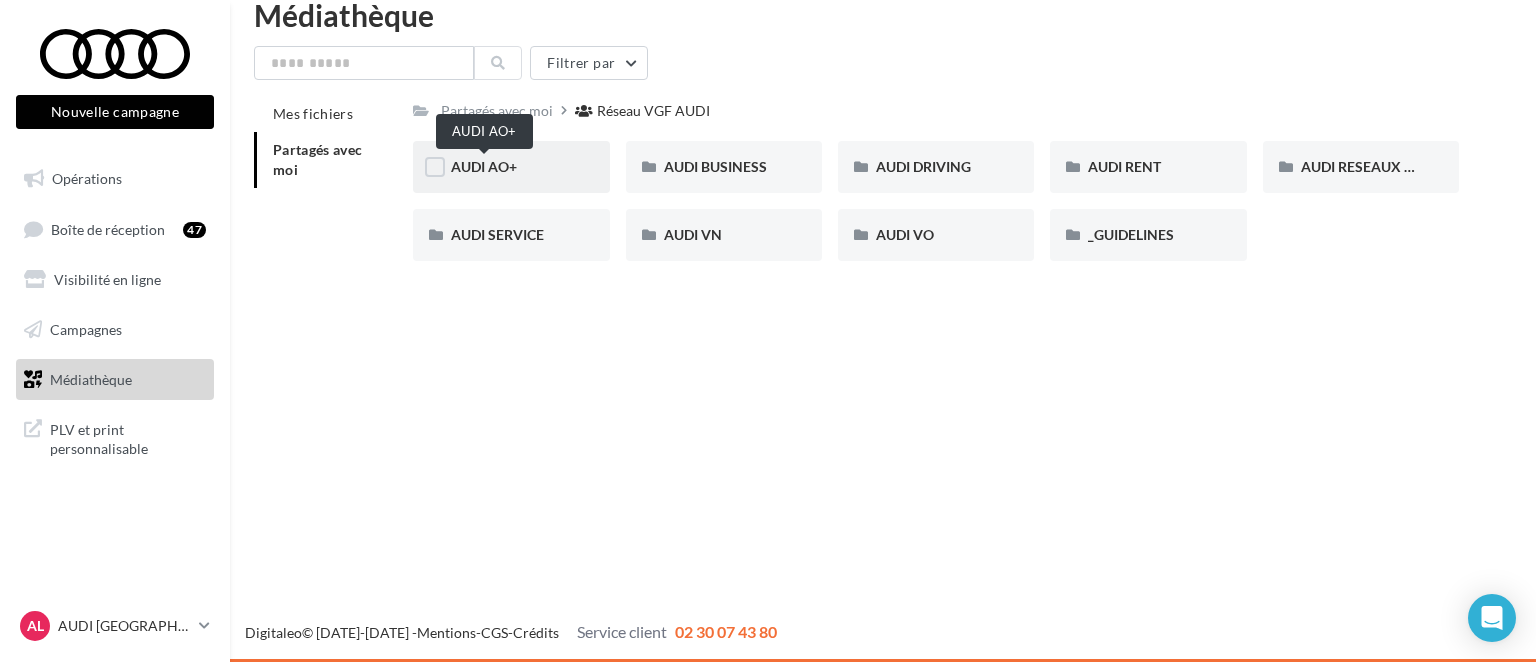 click on "AUDI AO+" at bounding box center [484, 166] 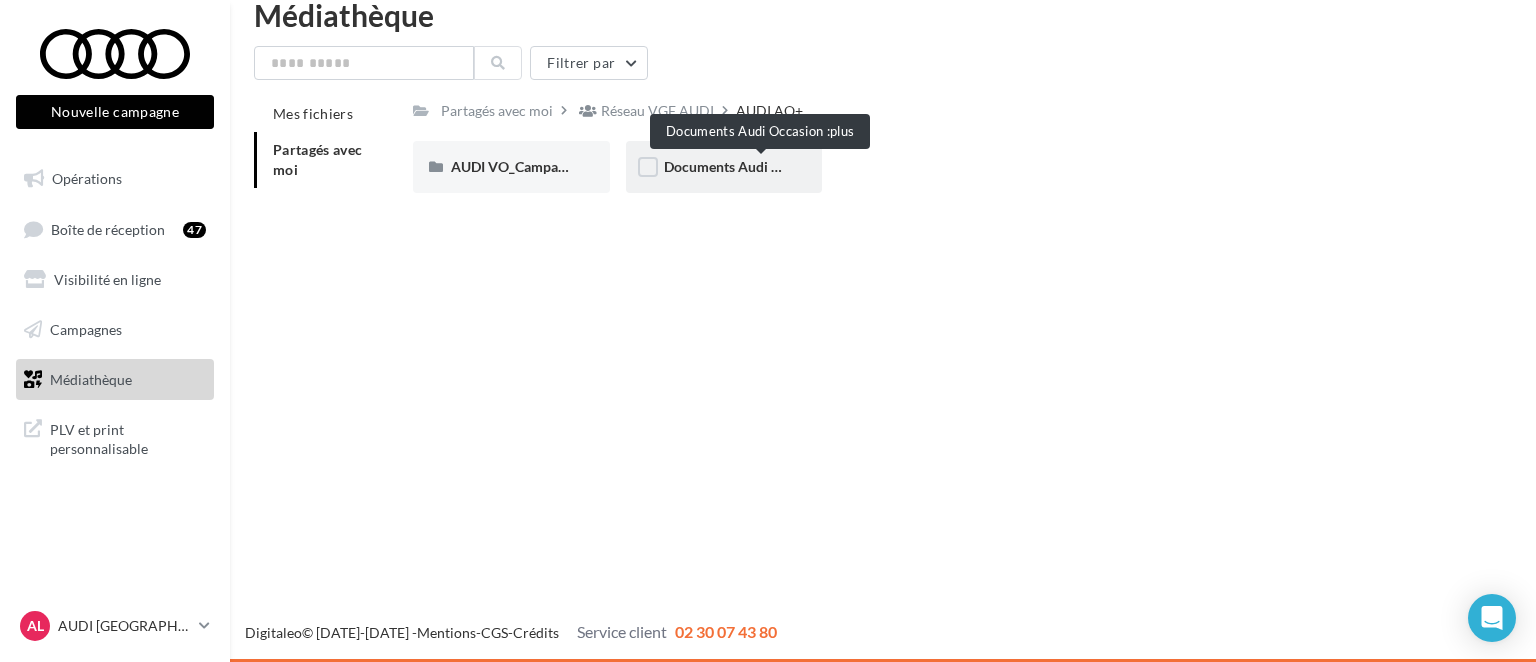 click on "Documents Audi Occasion :plus" at bounding box center [763, 166] 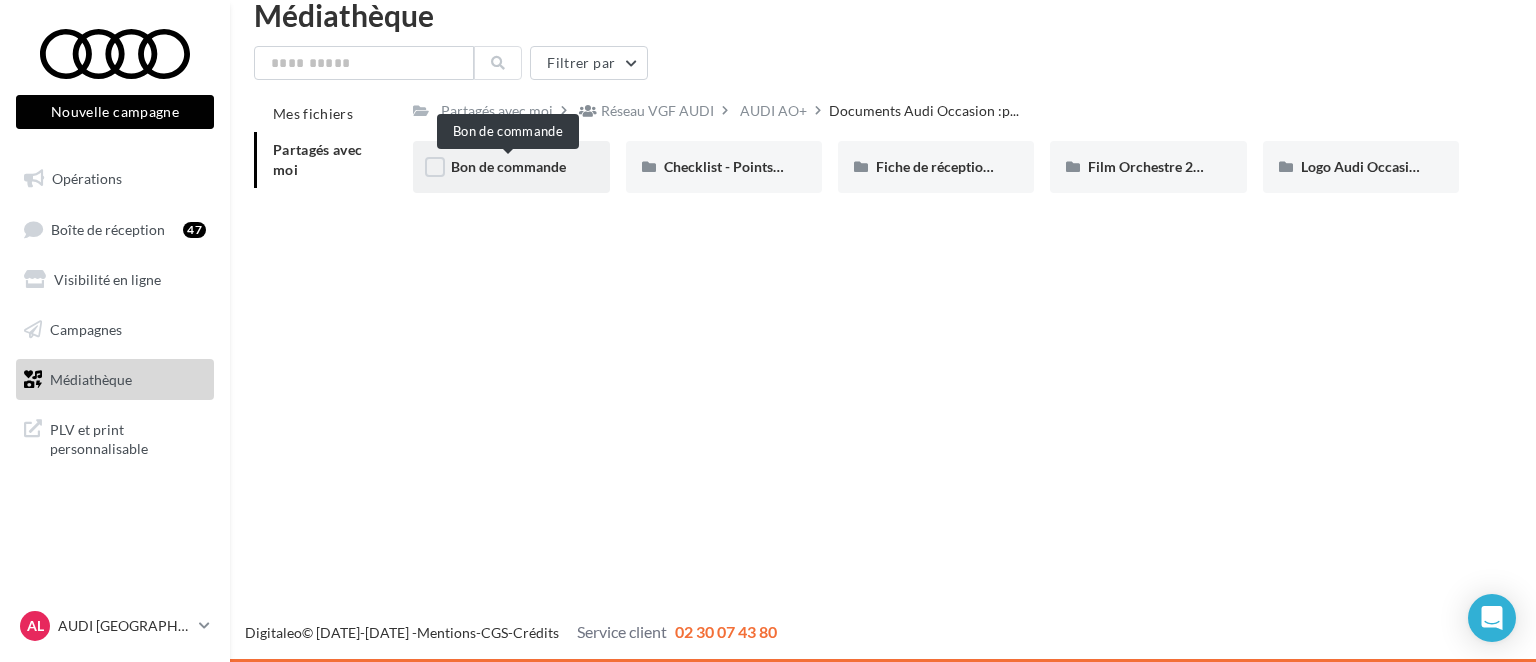 click on "Bon de commande" at bounding box center (508, 166) 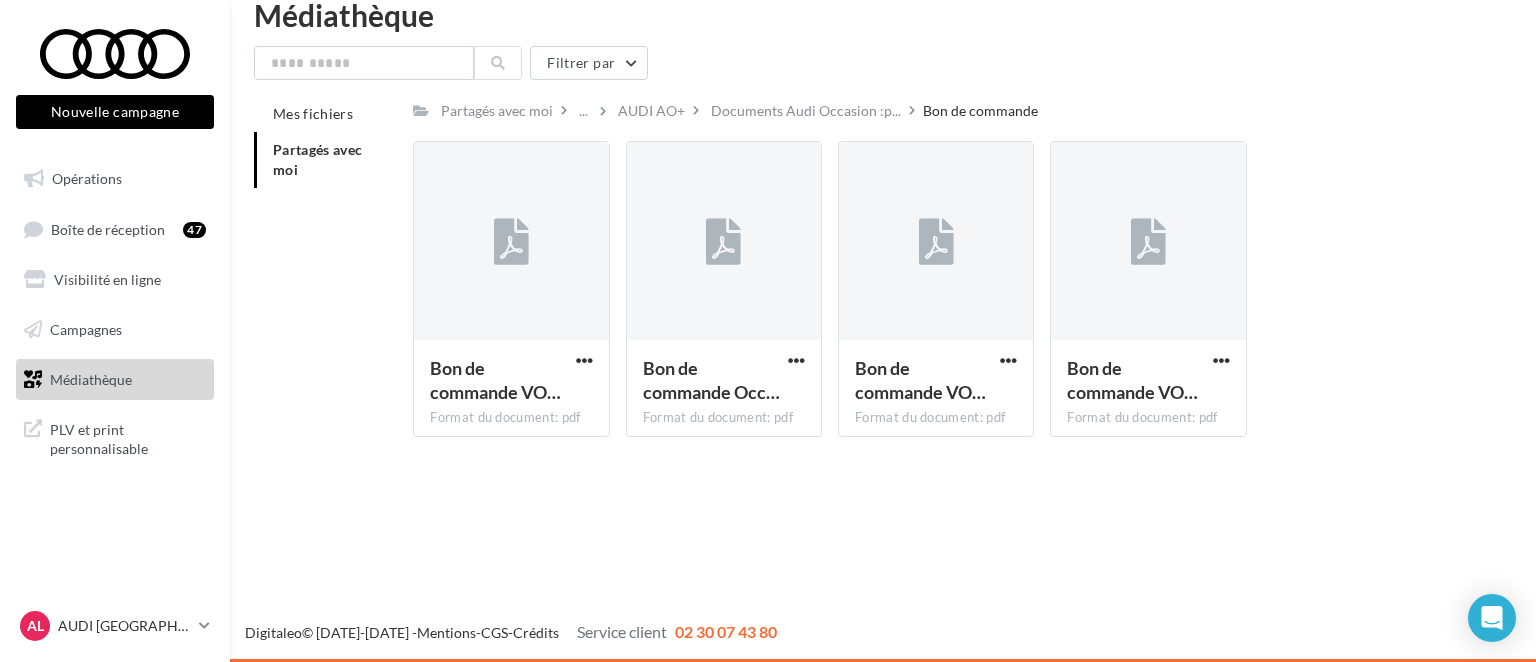 click at bounding box center (511, 242) 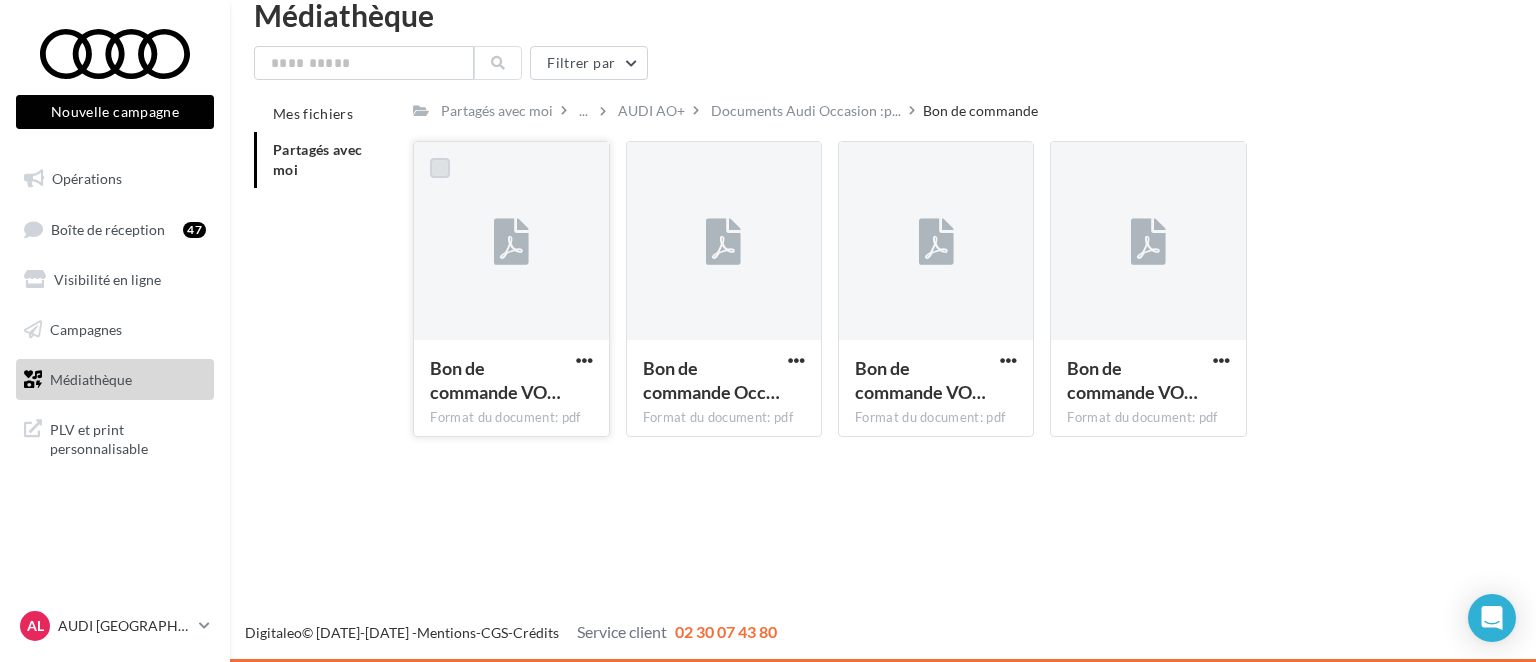 click at bounding box center [440, 168] 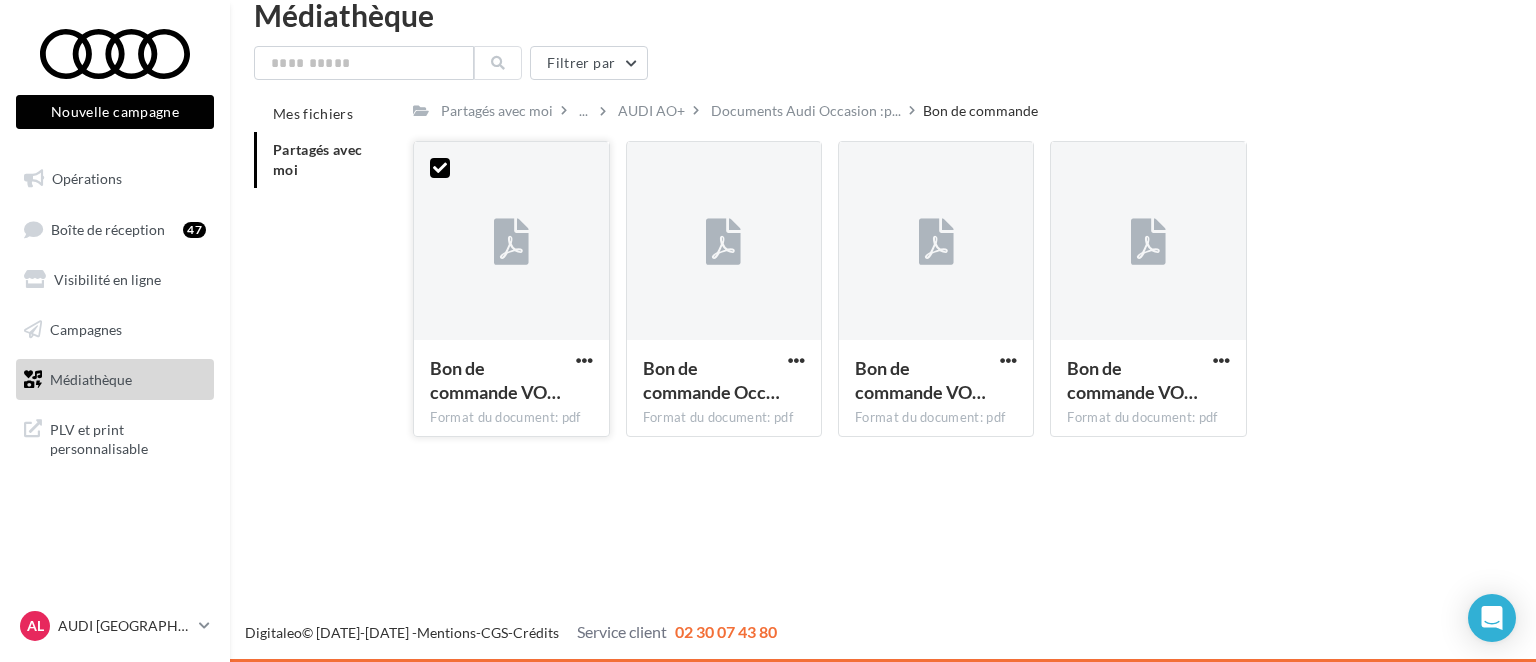 click on "Format du document: pdf" at bounding box center [511, 418] 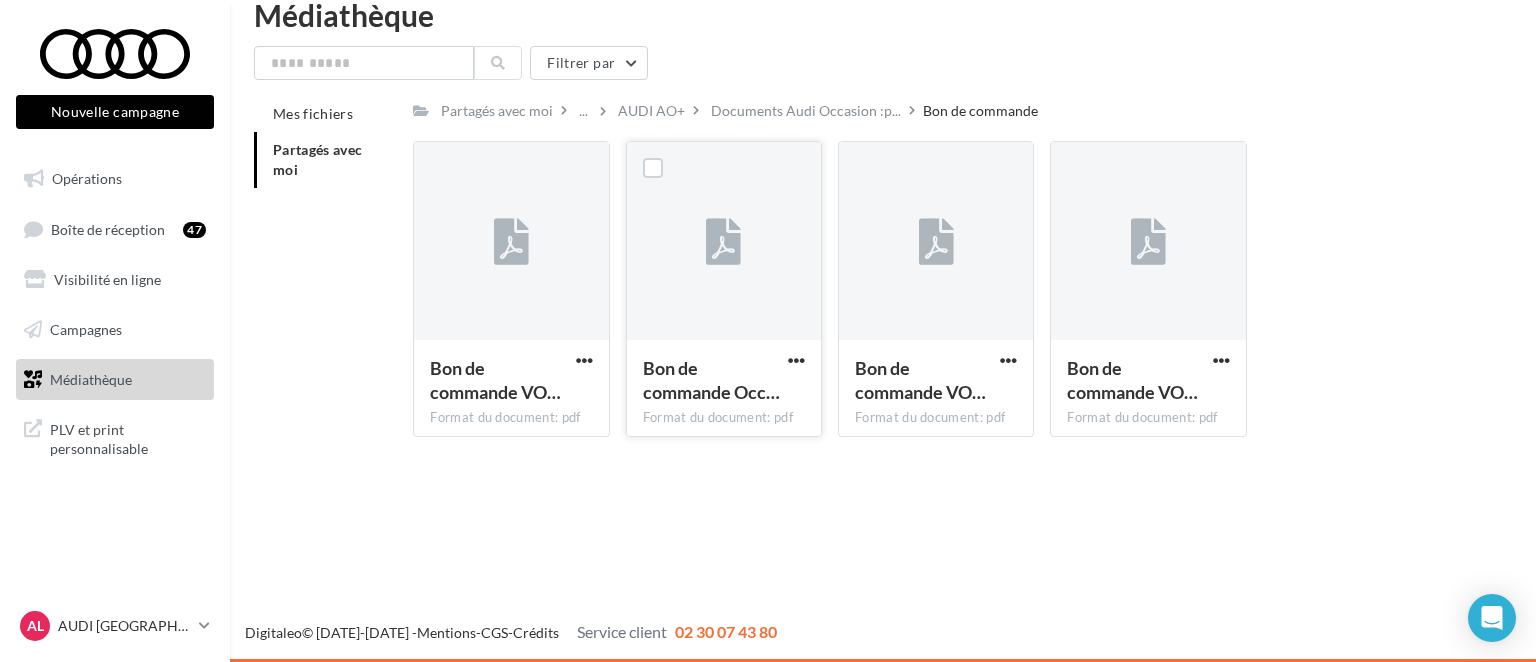 click at bounding box center [723, 243] 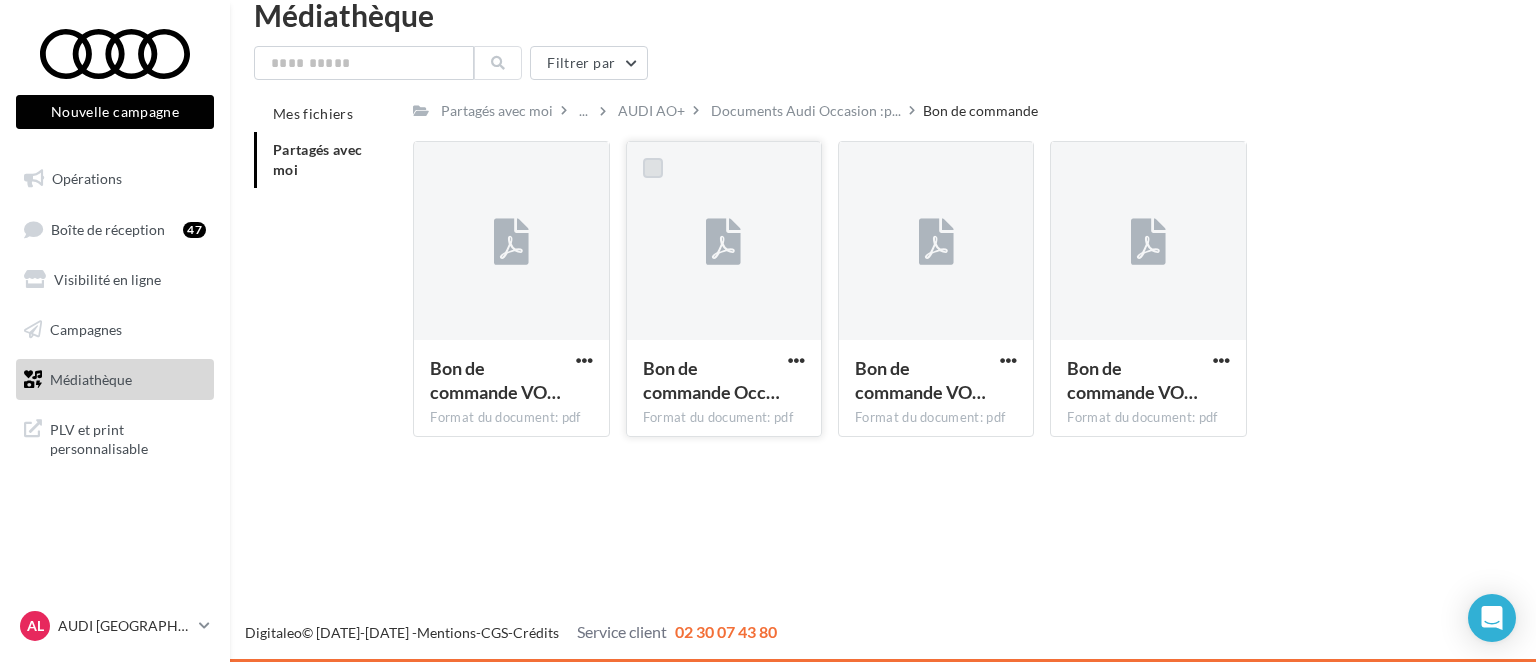 click at bounding box center [653, 168] 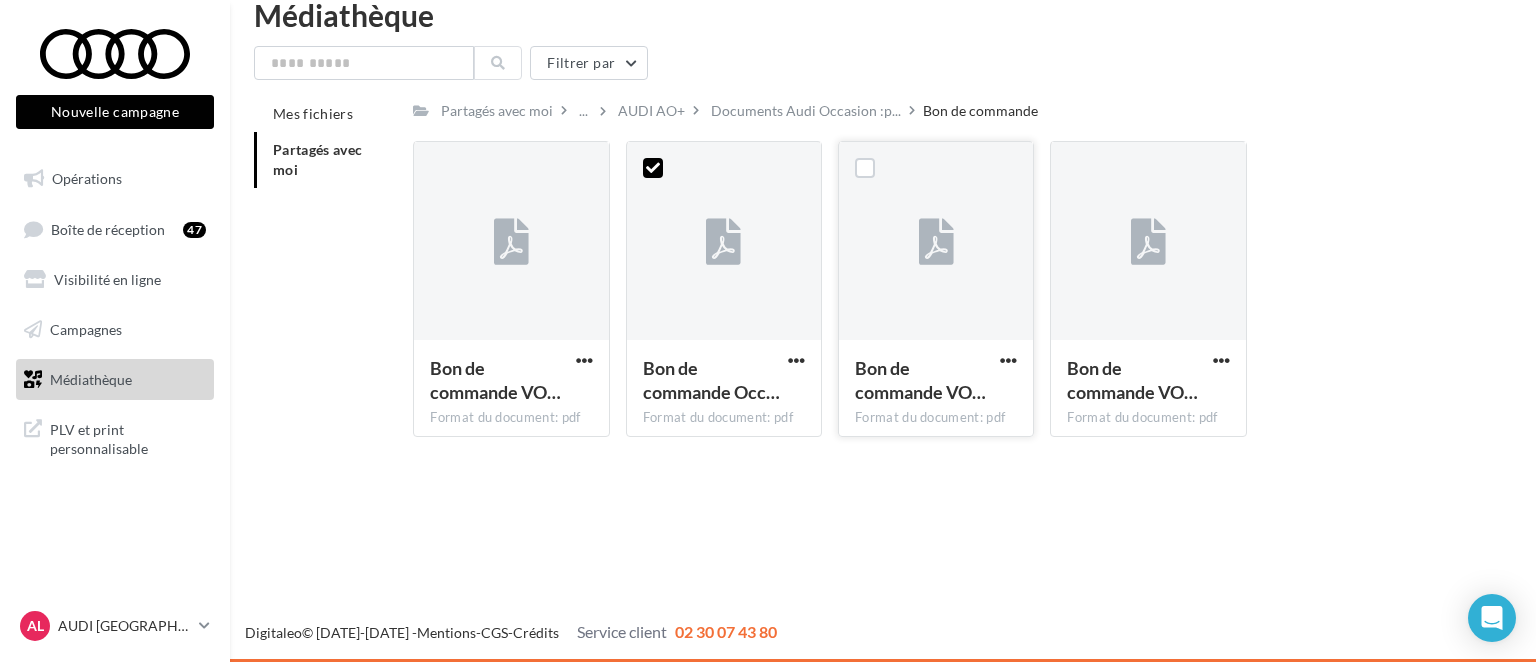 click at bounding box center [936, 242] 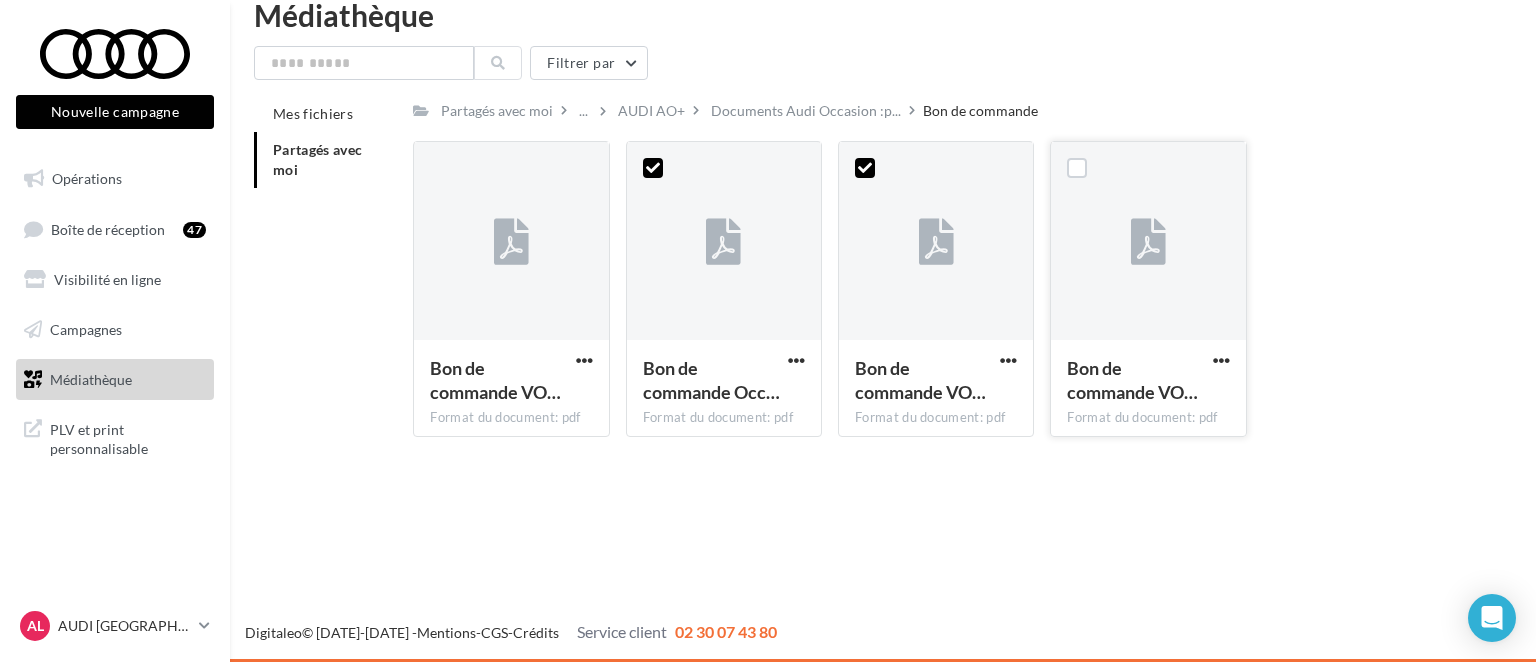 click at bounding box center [1148, 242] 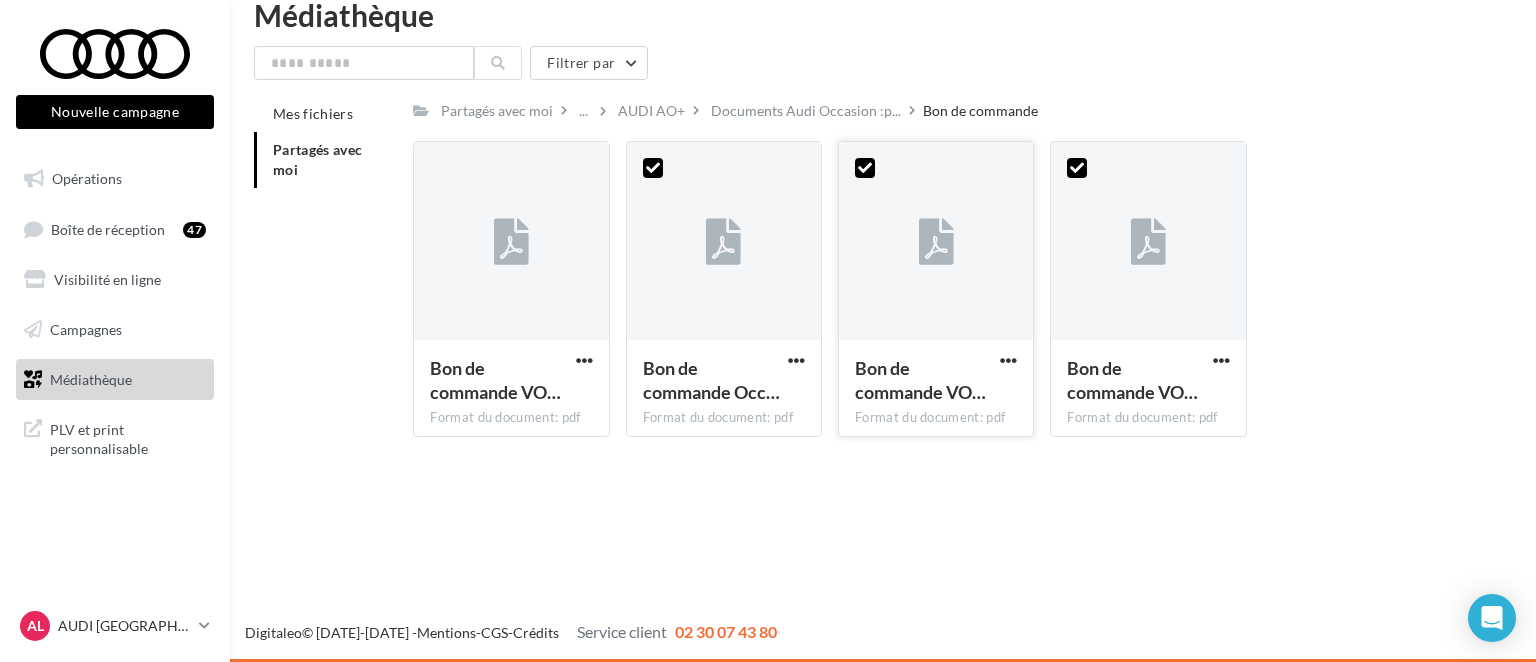 click at bounding box center (865, 168) 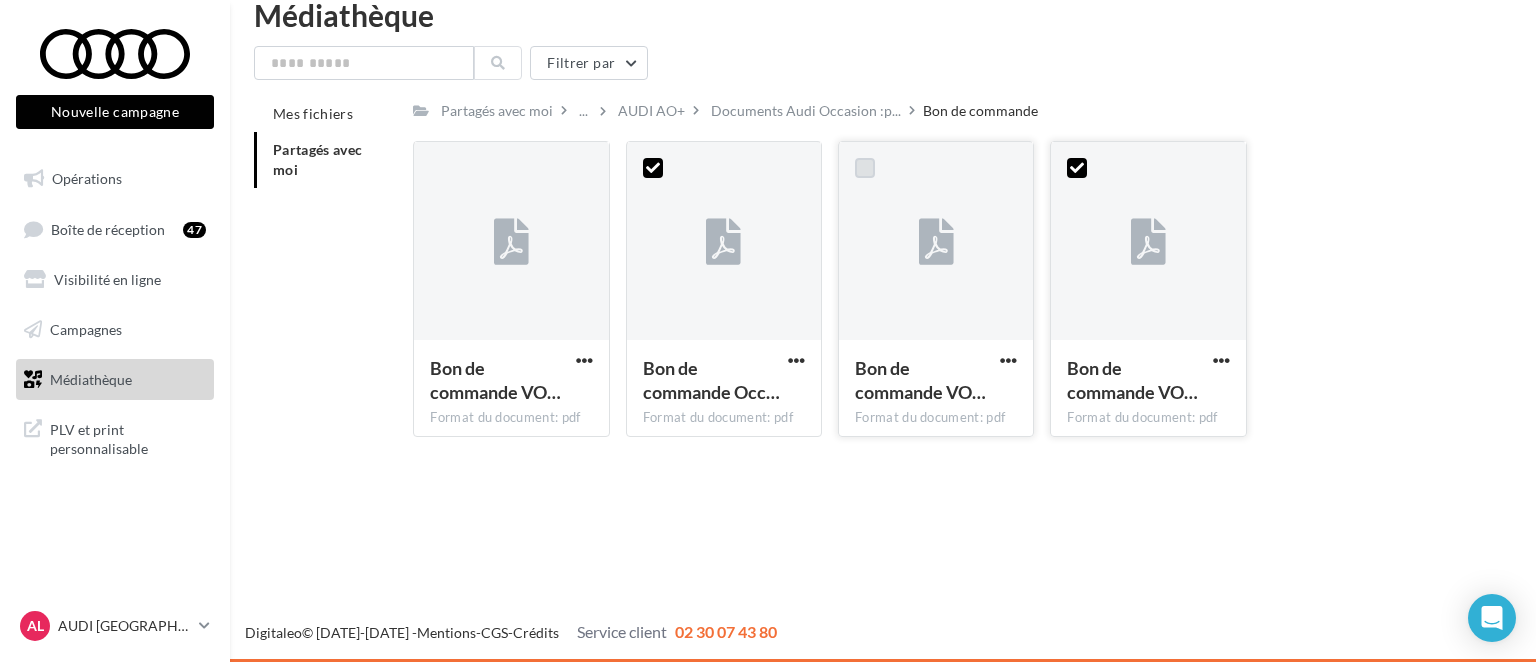 click at bounding box center [1077, 168] 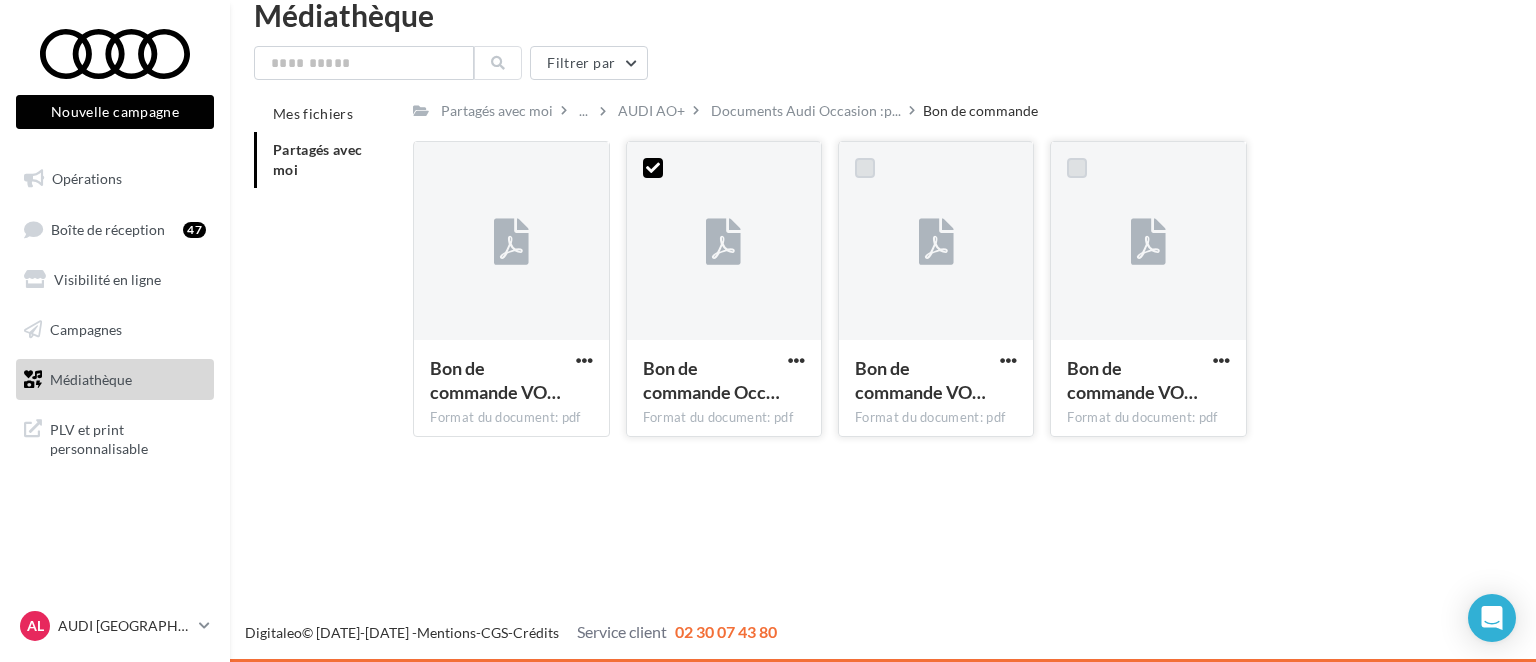 click at bounding box center (653, 168) 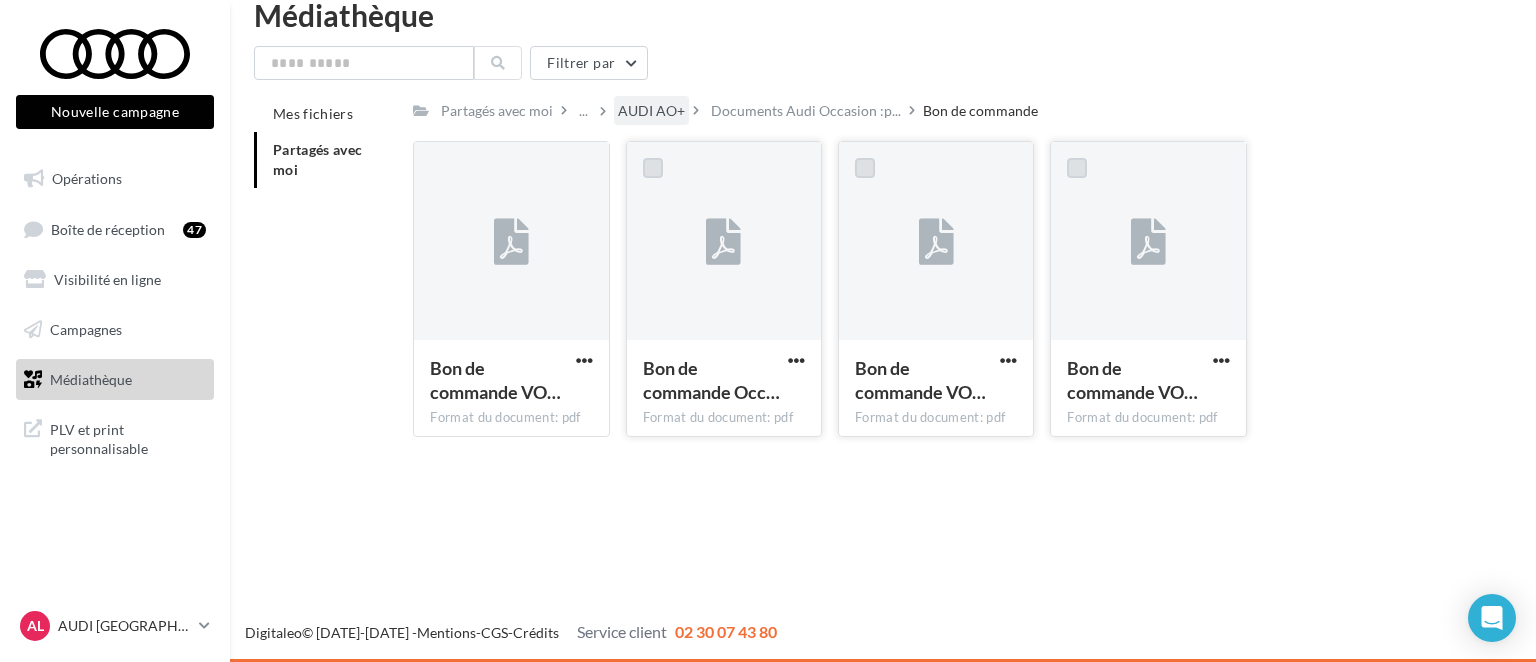 click on "AUDI AO+" at bounding box center (651, 111) 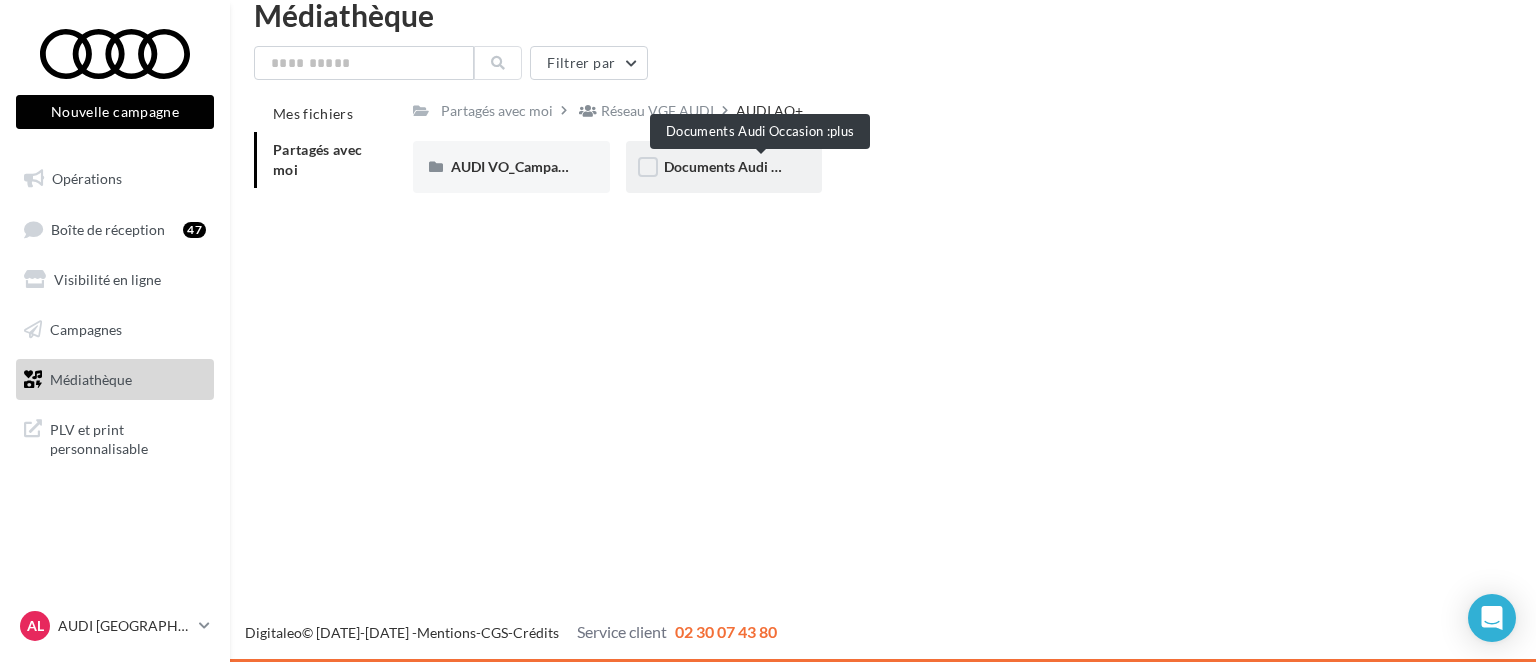 click on "Documents Audi Occasion :plus" at bounding box center (763, 166) 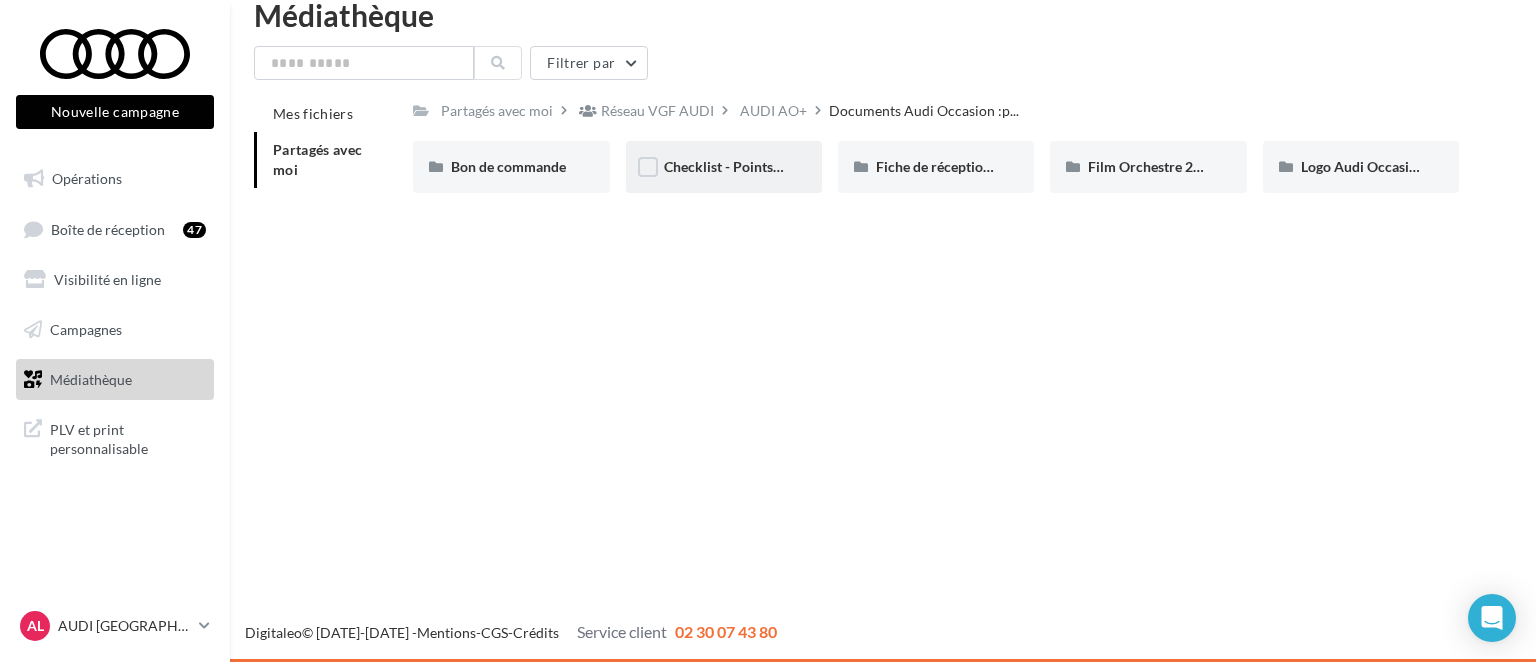 click on "Checklist - Points de contrôle" at bounding box center [724, 167] 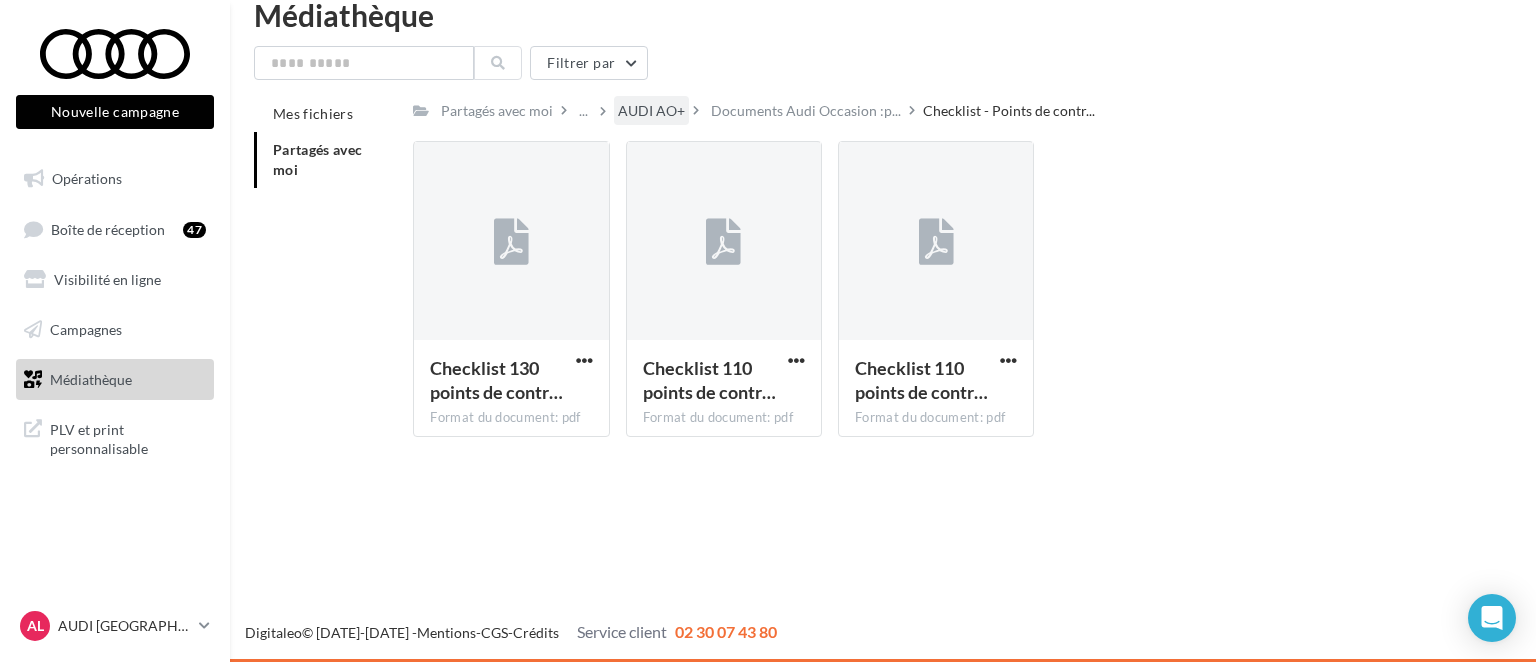 click on "AUDI AO+" at bounding box center [651, 111] 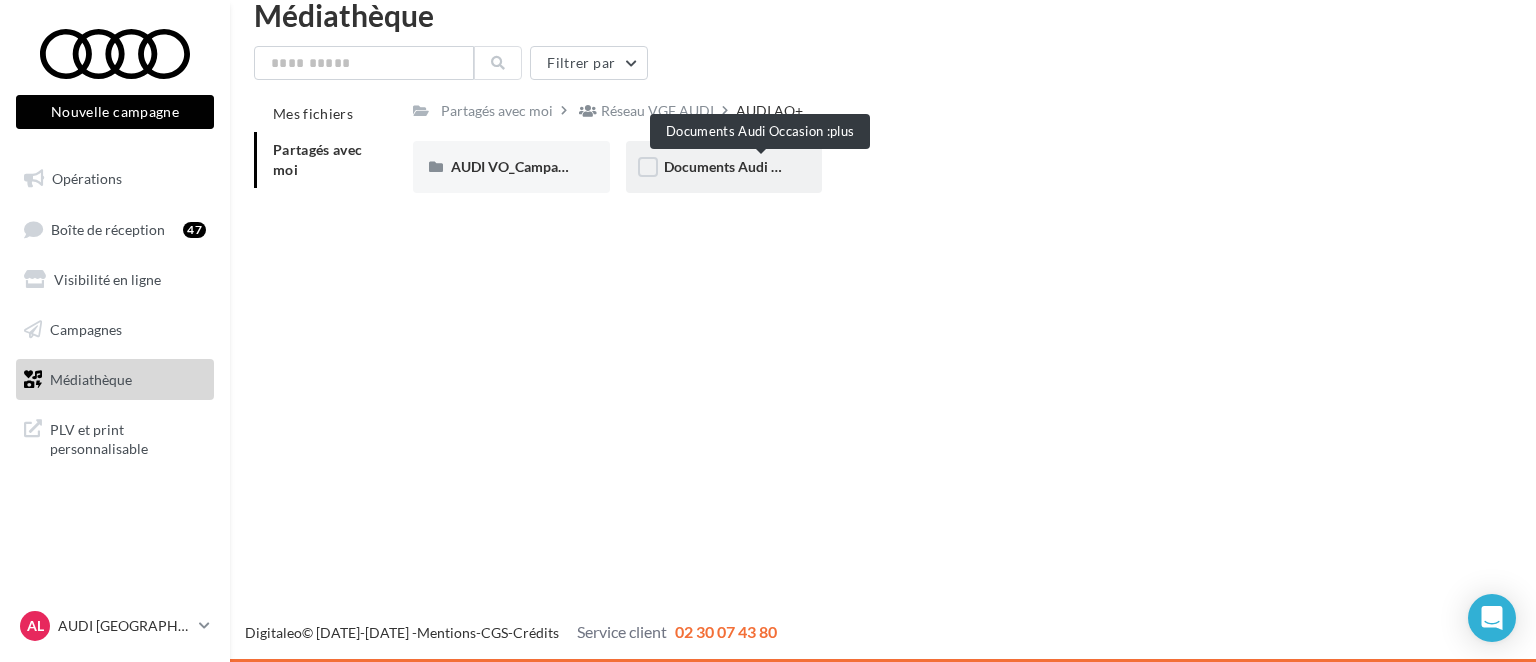 click on "Documents Audi Occasion :plus" at bounding box center (763, 166) 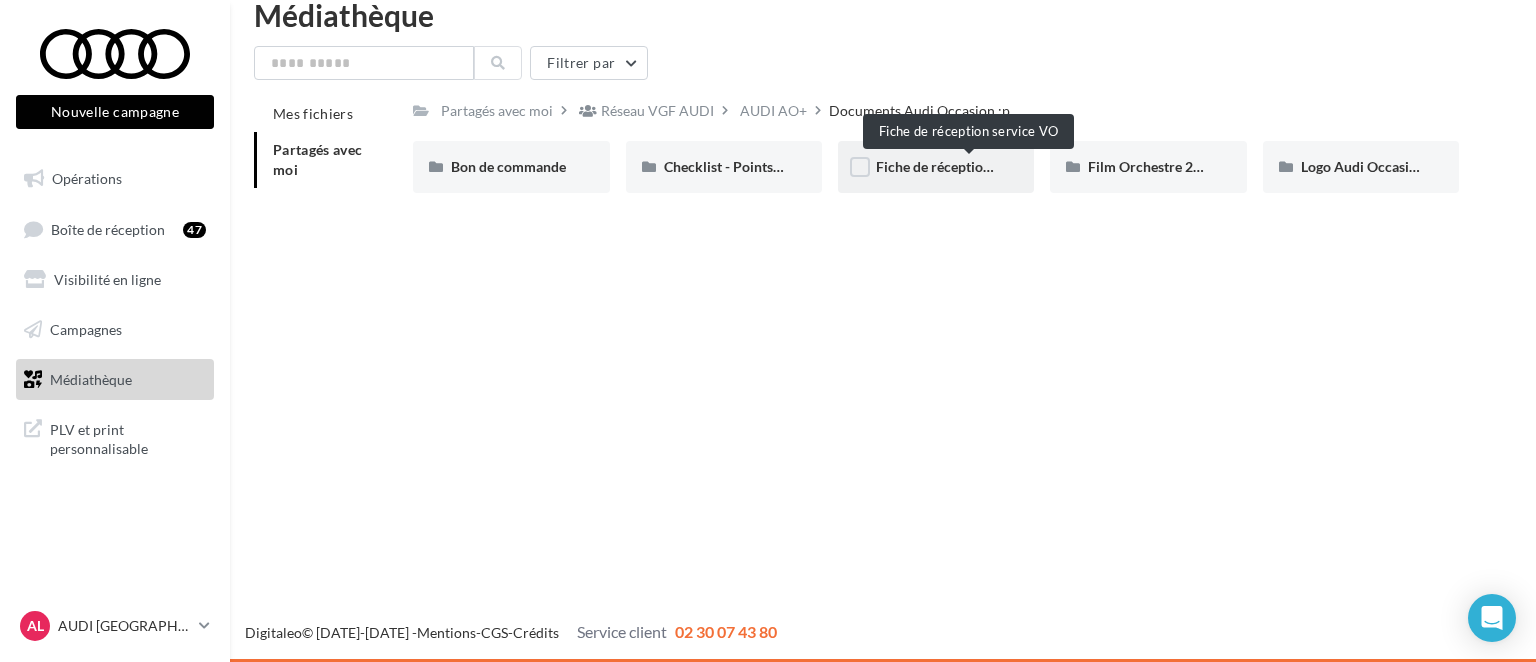 click on "Fiche de réception service VO" at bounding box center (969, 166) 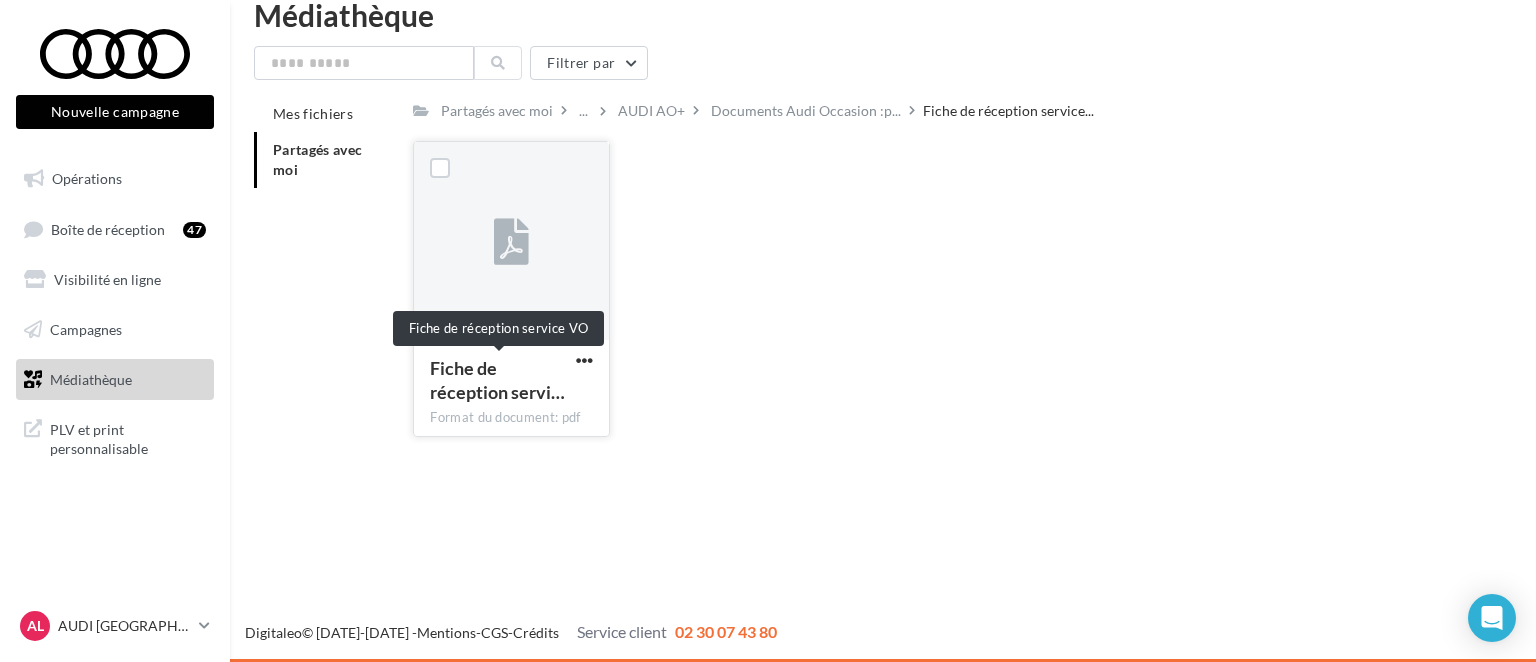 click on "Fiche de réception servi…" at bounding box center [497, 380] 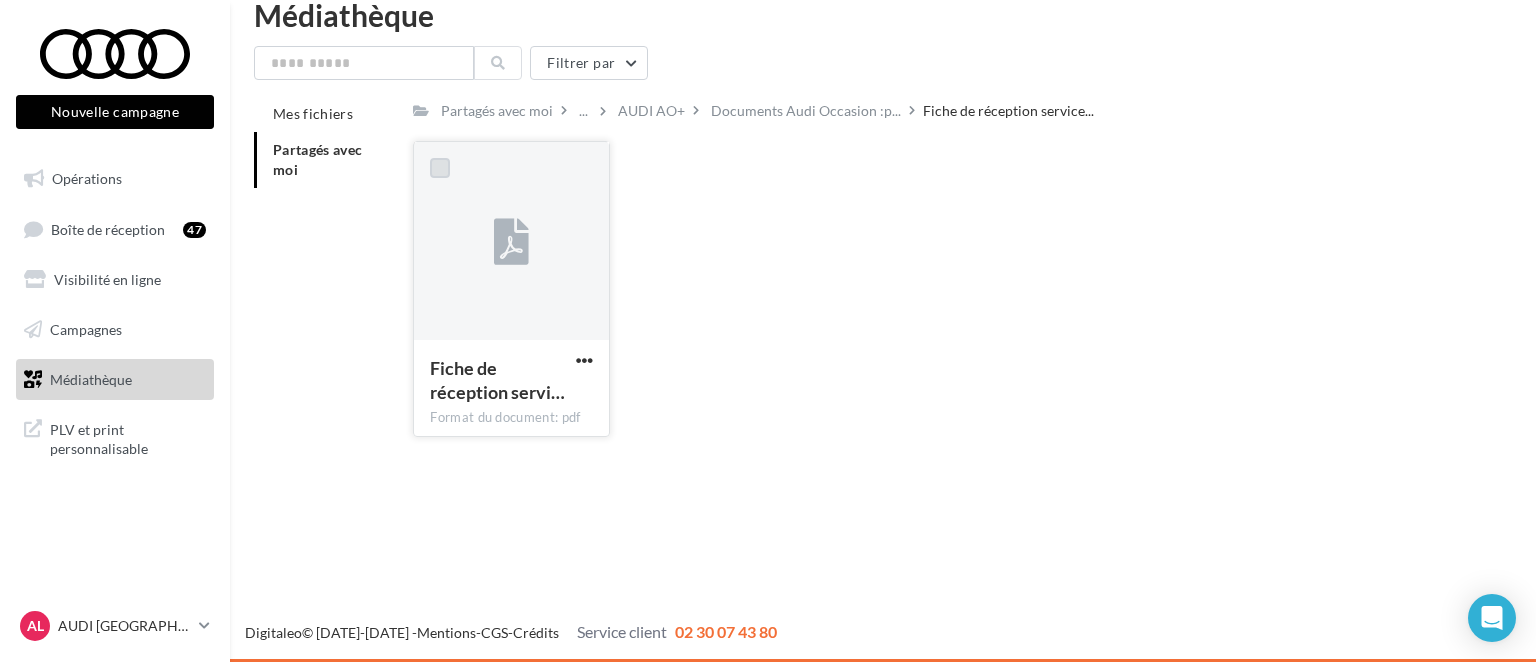 click at bounding box center (440, 168) 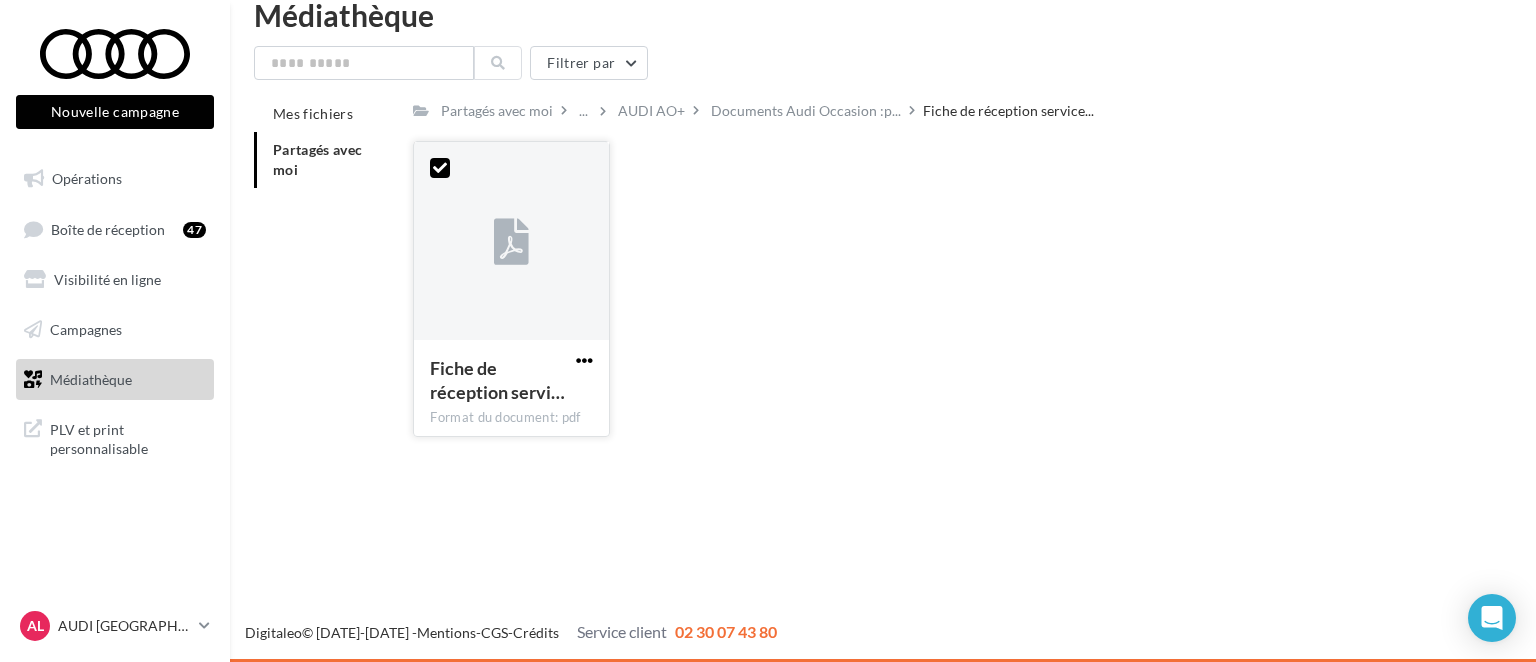 click at bounding box center [584, 360] 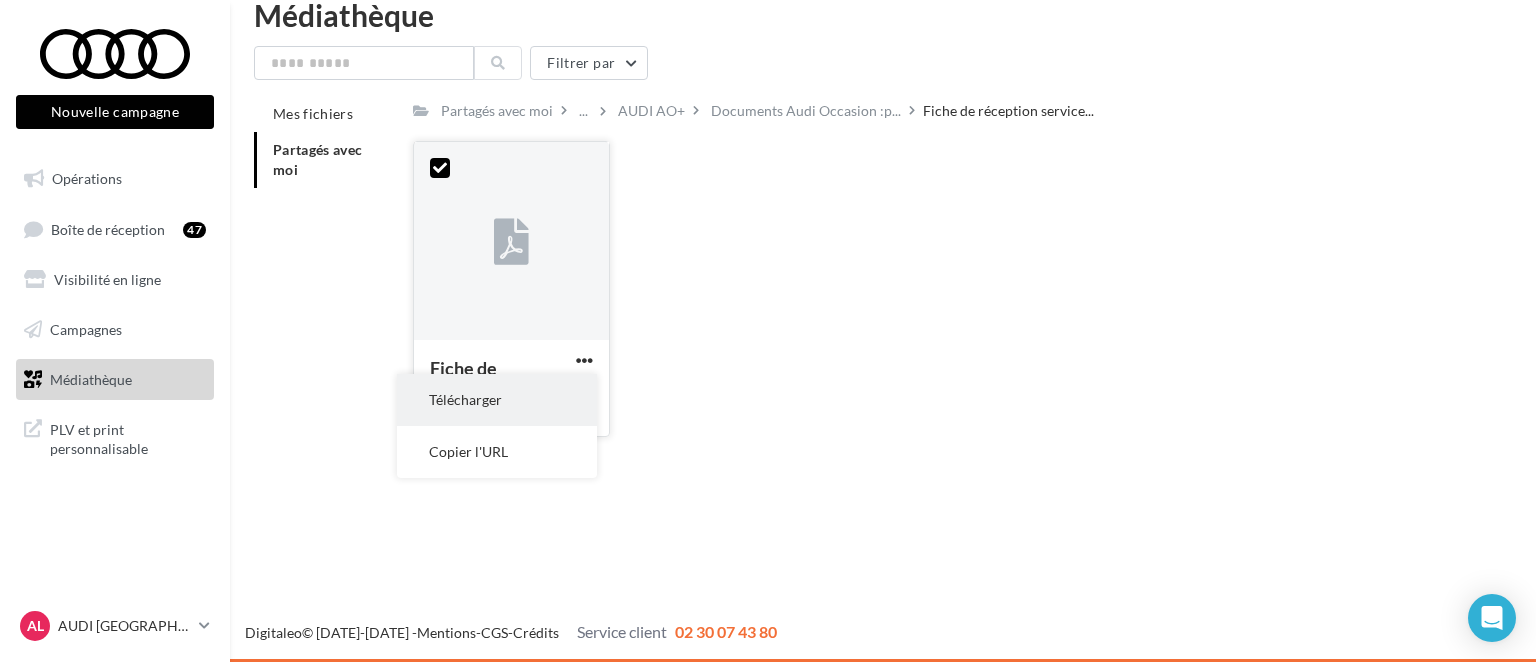 click on "Télécharger" at bounding box center [497, 400] 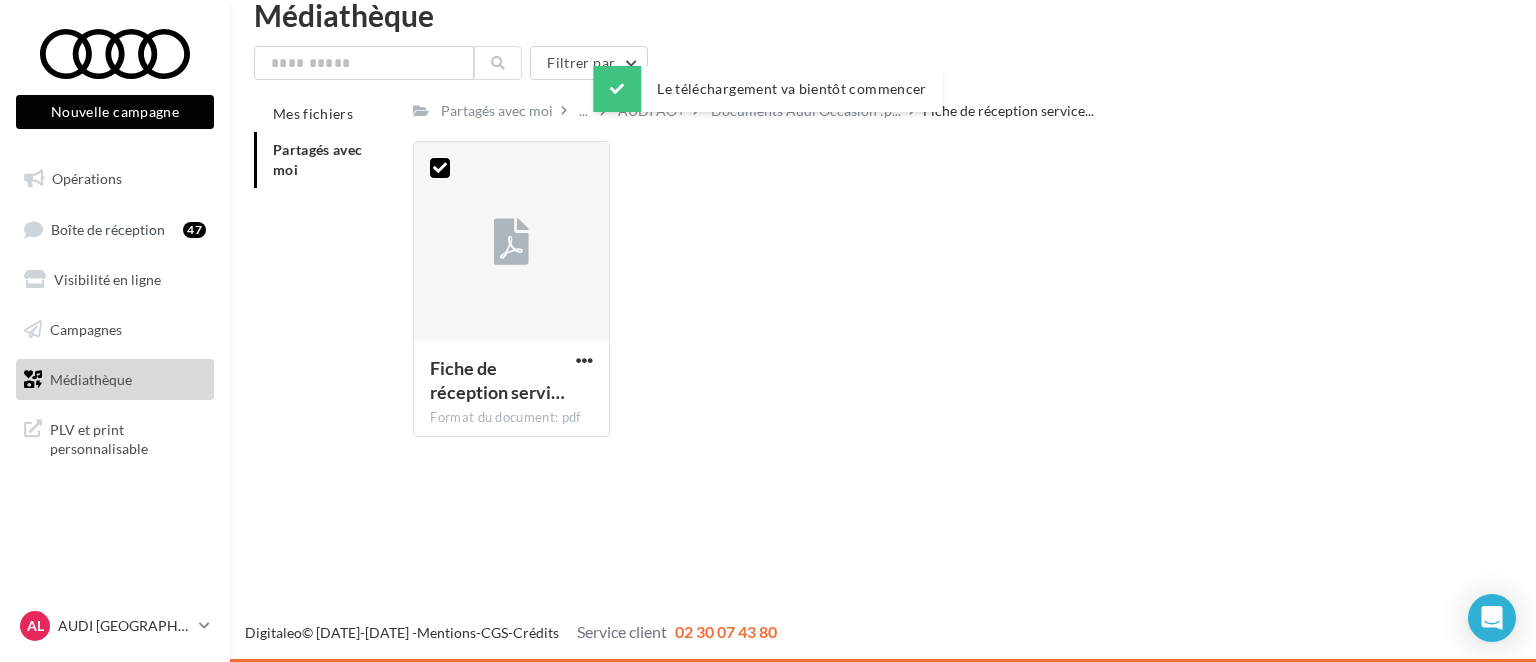click on "Fiche de réception servi…  Format du document: pdf                   Fiche de réception service VO" at bounding box center [944, 297] 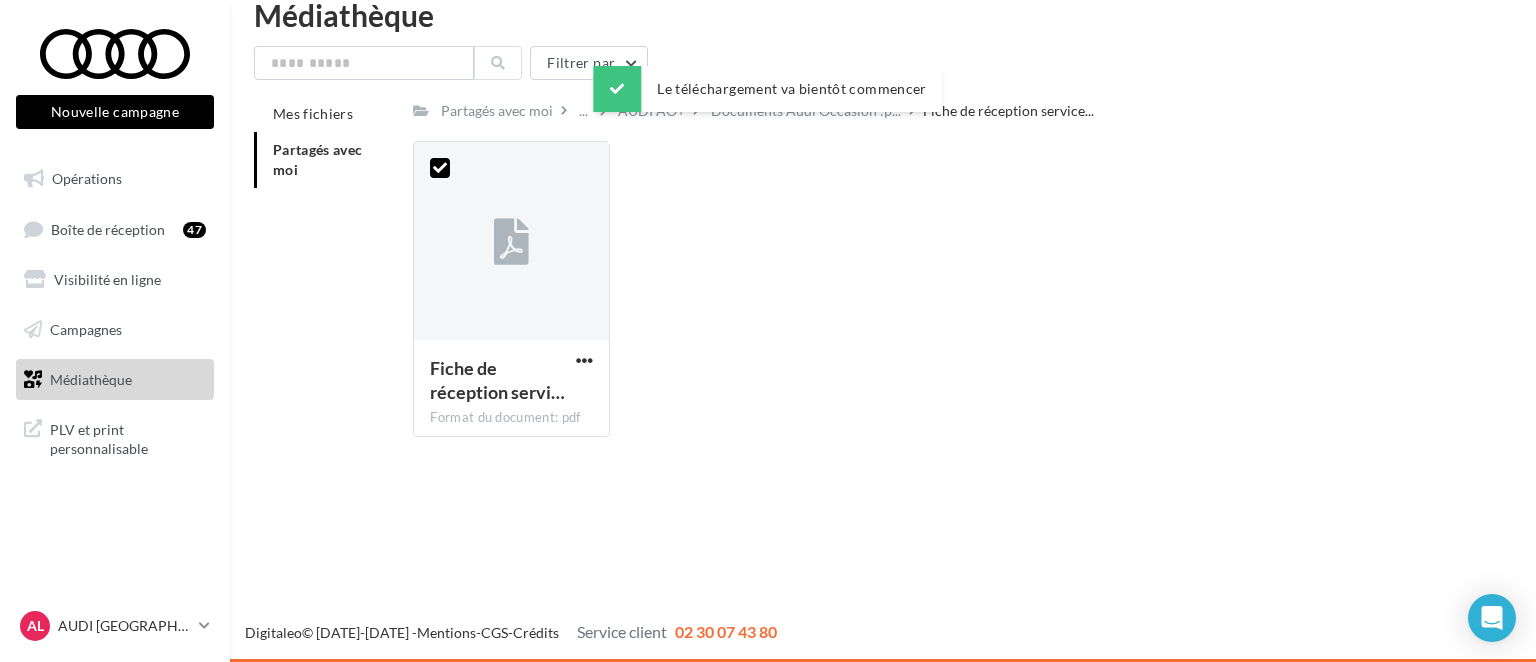 click on "Le téléchargement va bientôt commencer" at bounding box center (767, 93) 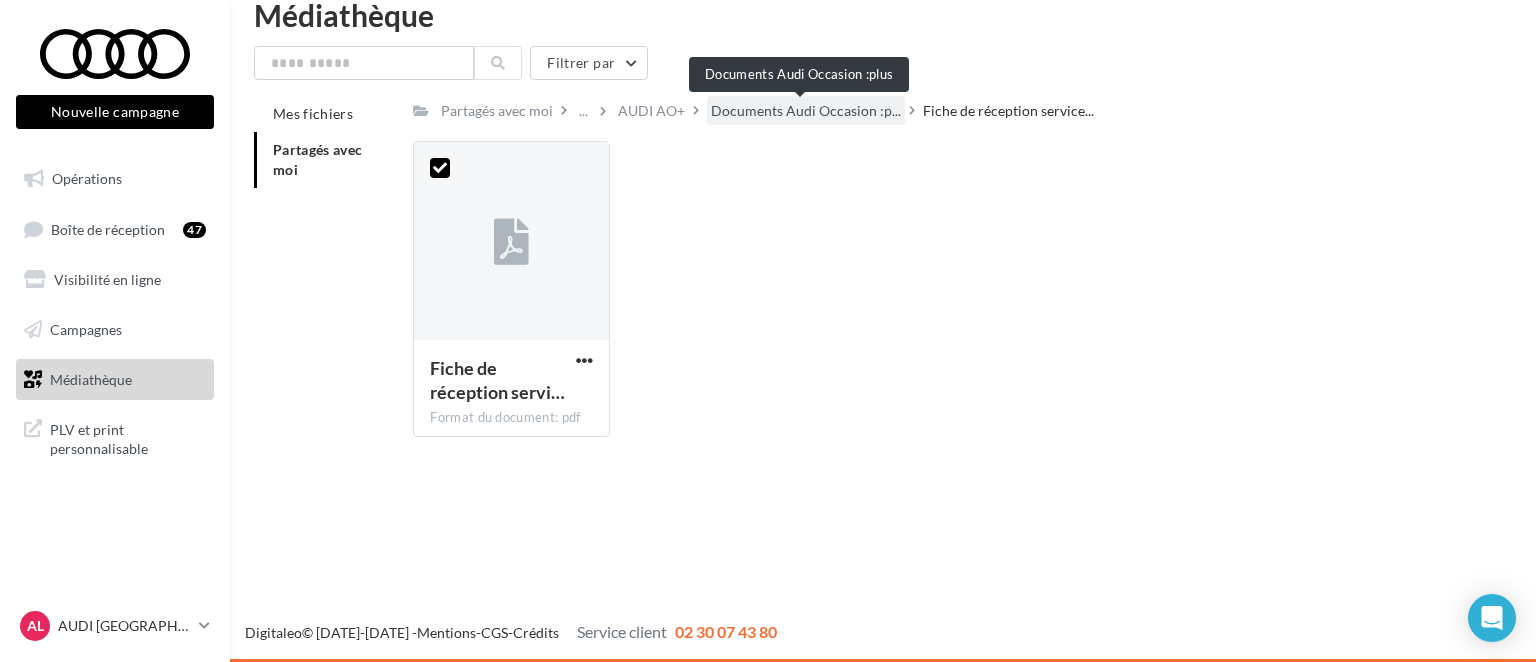 click on "Documents Audi Occasion :p..." at bounding box center [806, 111] 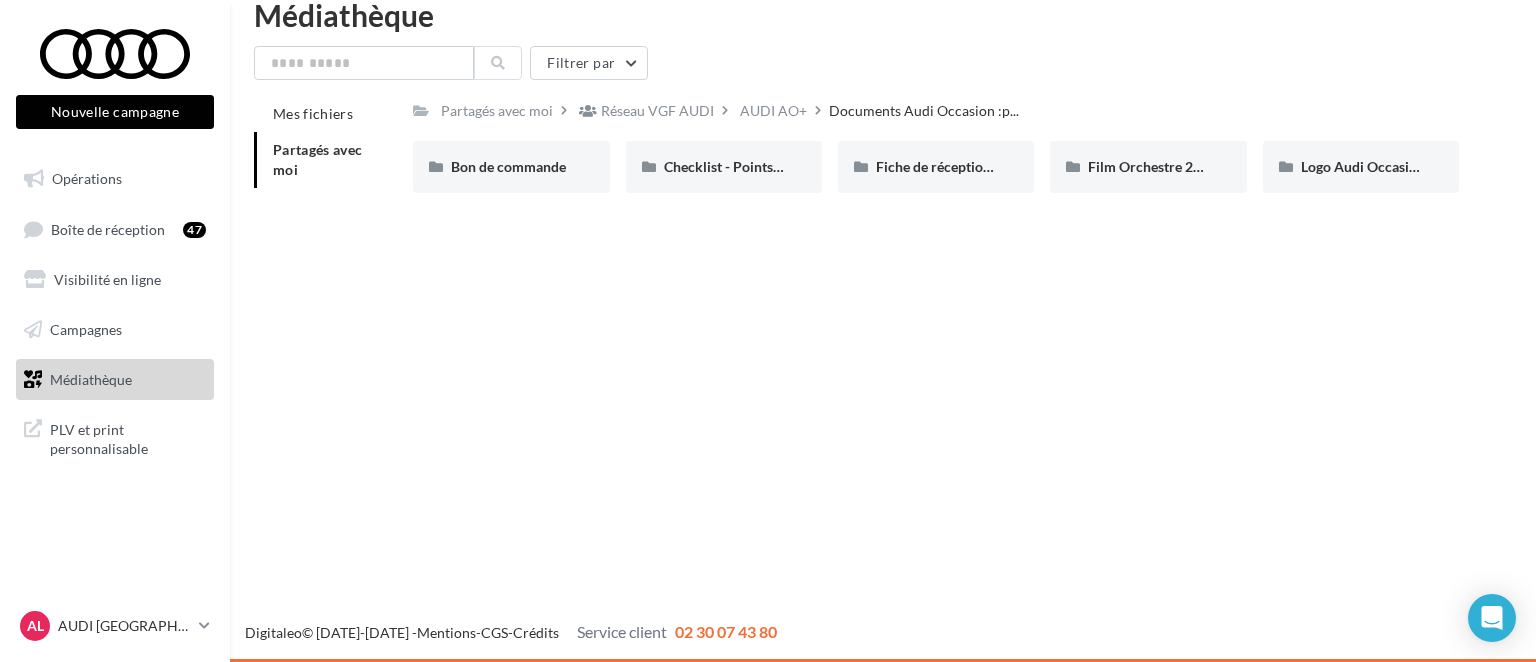 click on "Partagés avec moi" at bounding box center (318, 159) 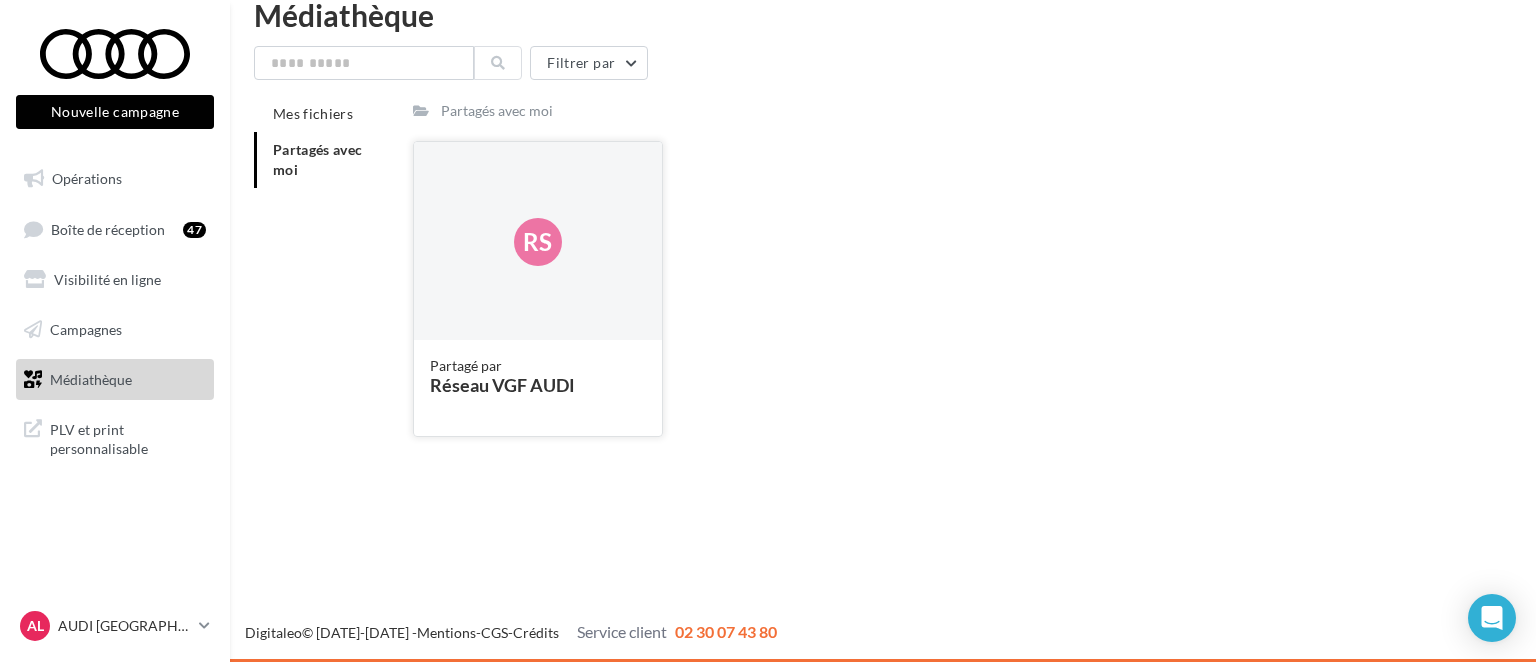 click on "Partagé par" at bounding box center (537, 366) 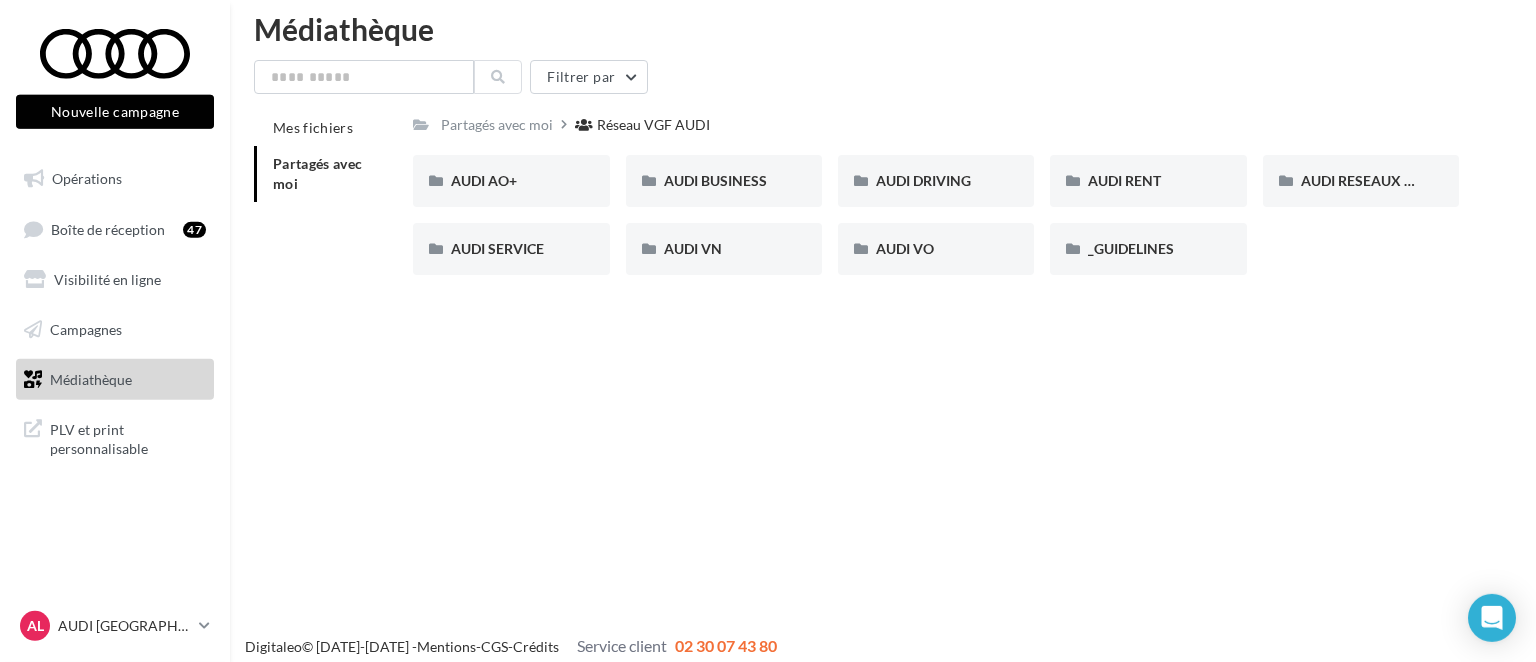 scroll, scrollTop: 32, scrollLeft: 0, axis: vertical 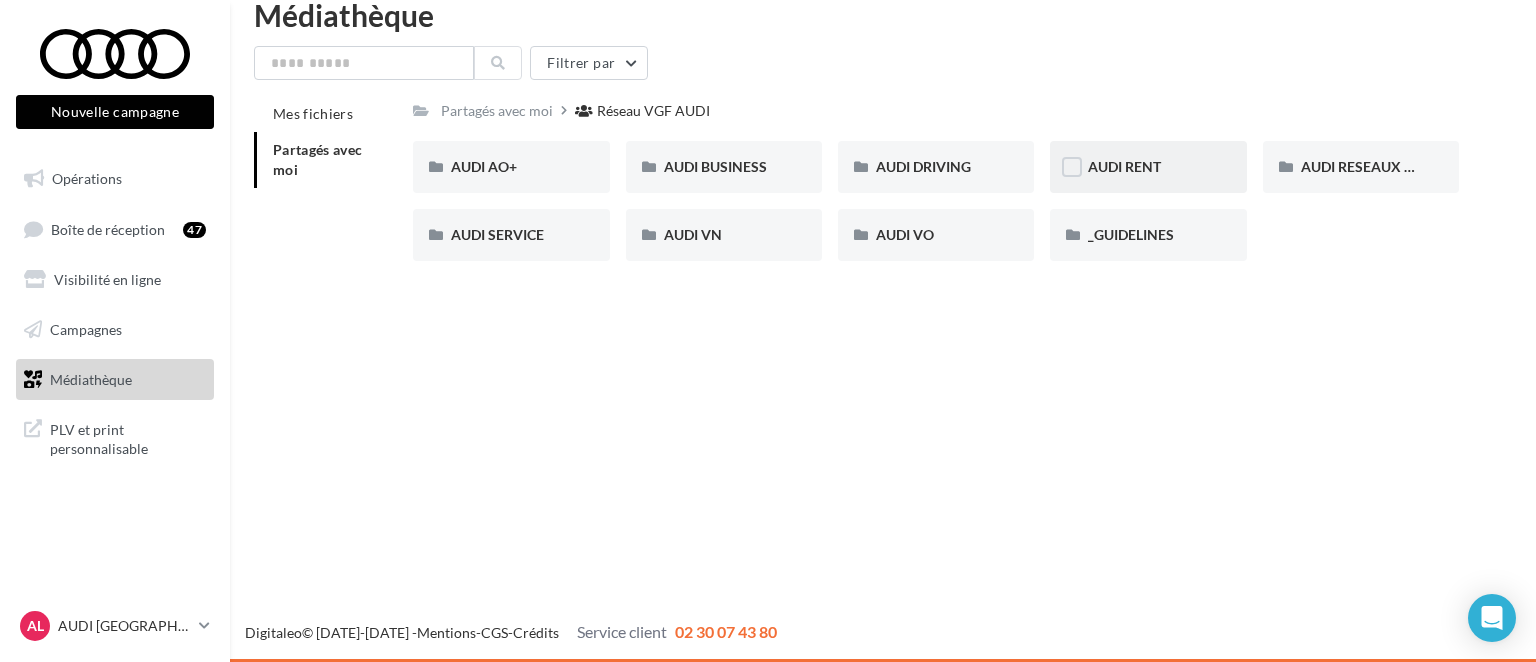 click on "AUDI RENT" at bounding box center (1124, 166) 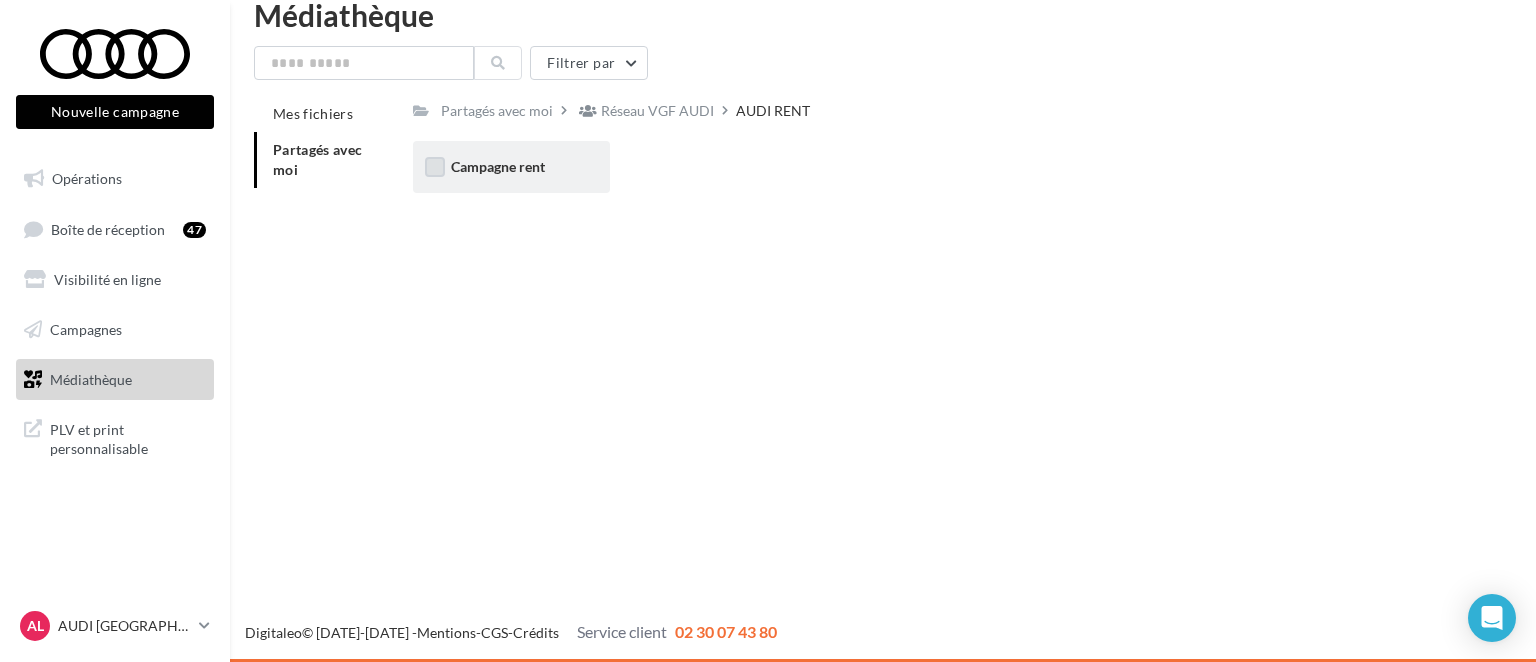 click at bounding box center [435, 167] 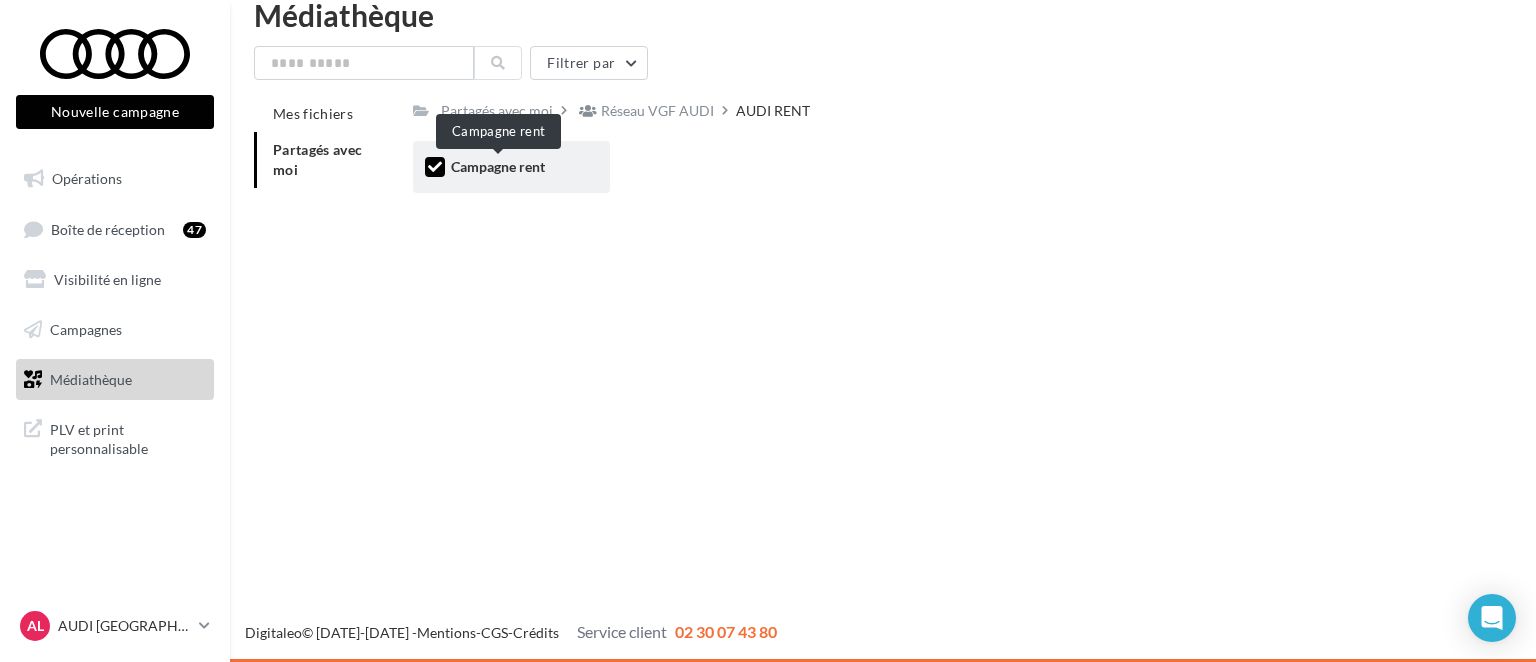 click on "Campagne rent" at bounding box center [498, 166] 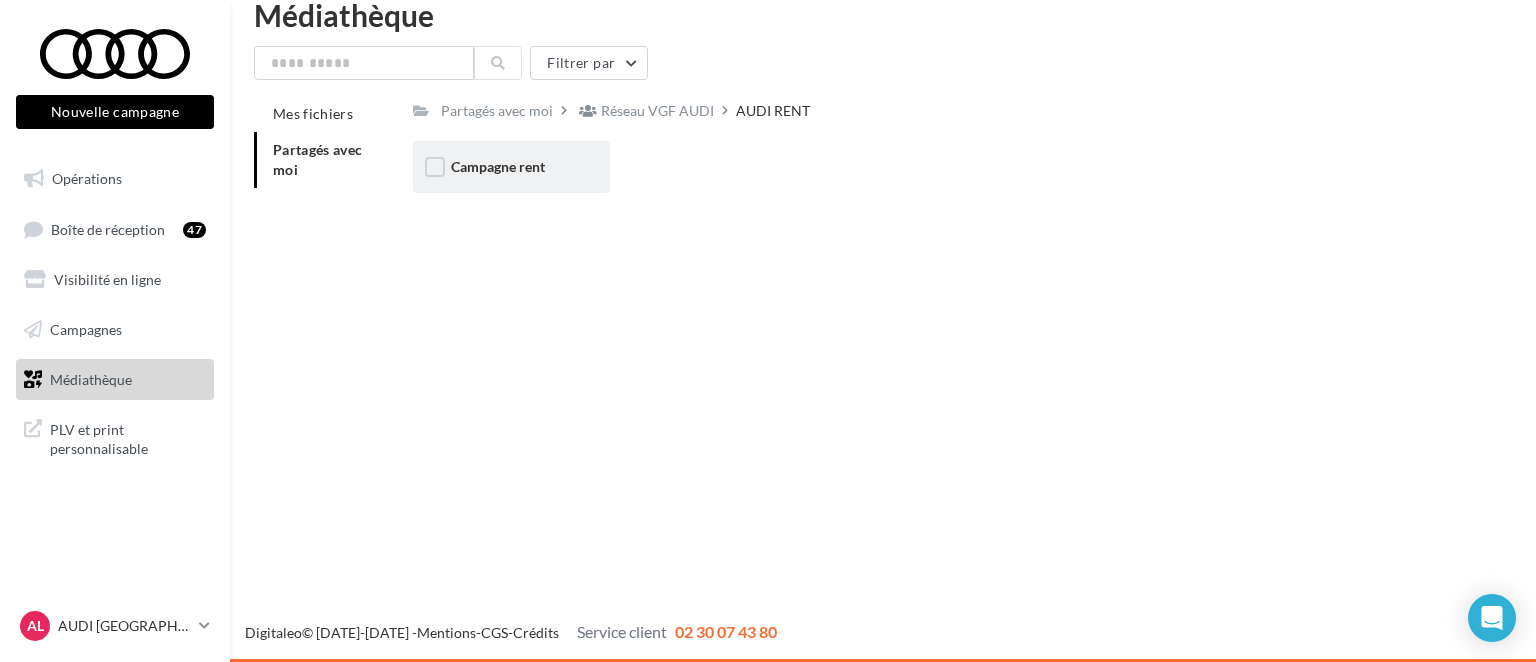 click on "Campagne rent" at bounding box center [498, 166] 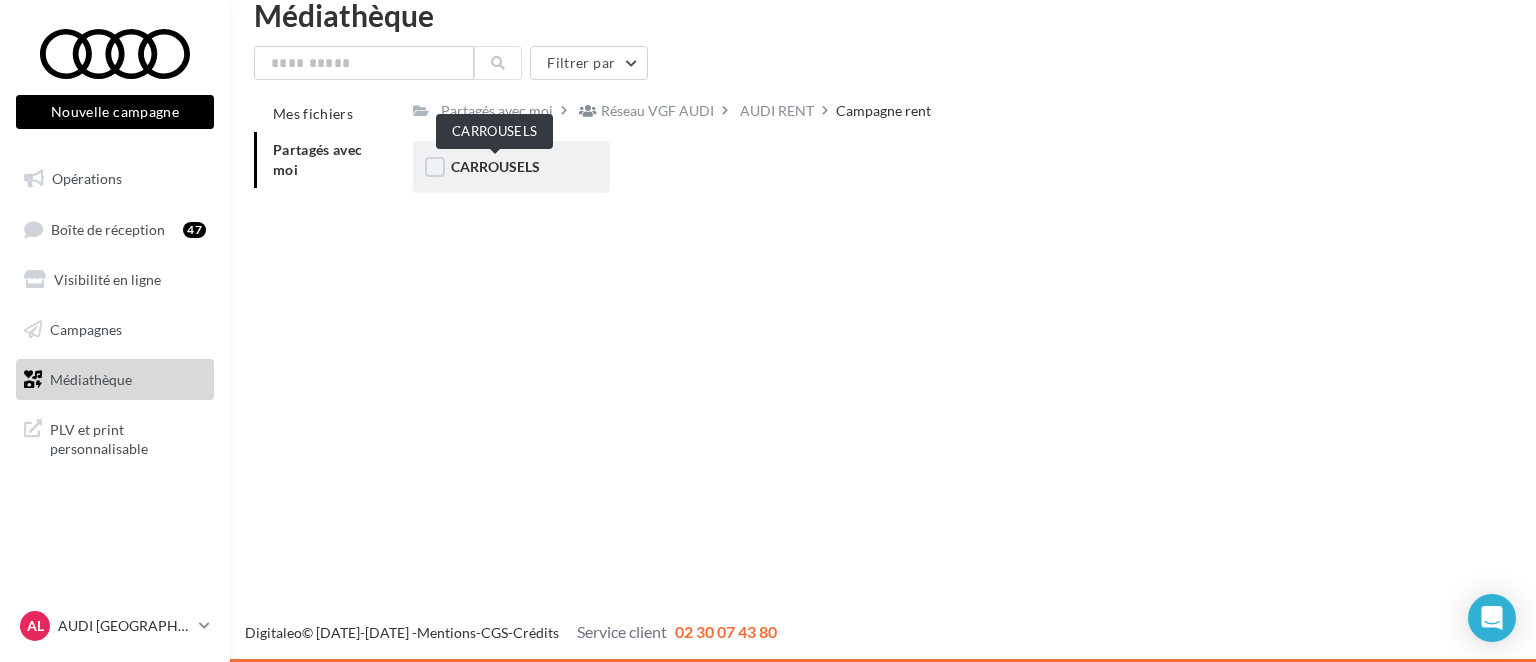 click on "CARROUSELS" at bounding box center (495, 166) 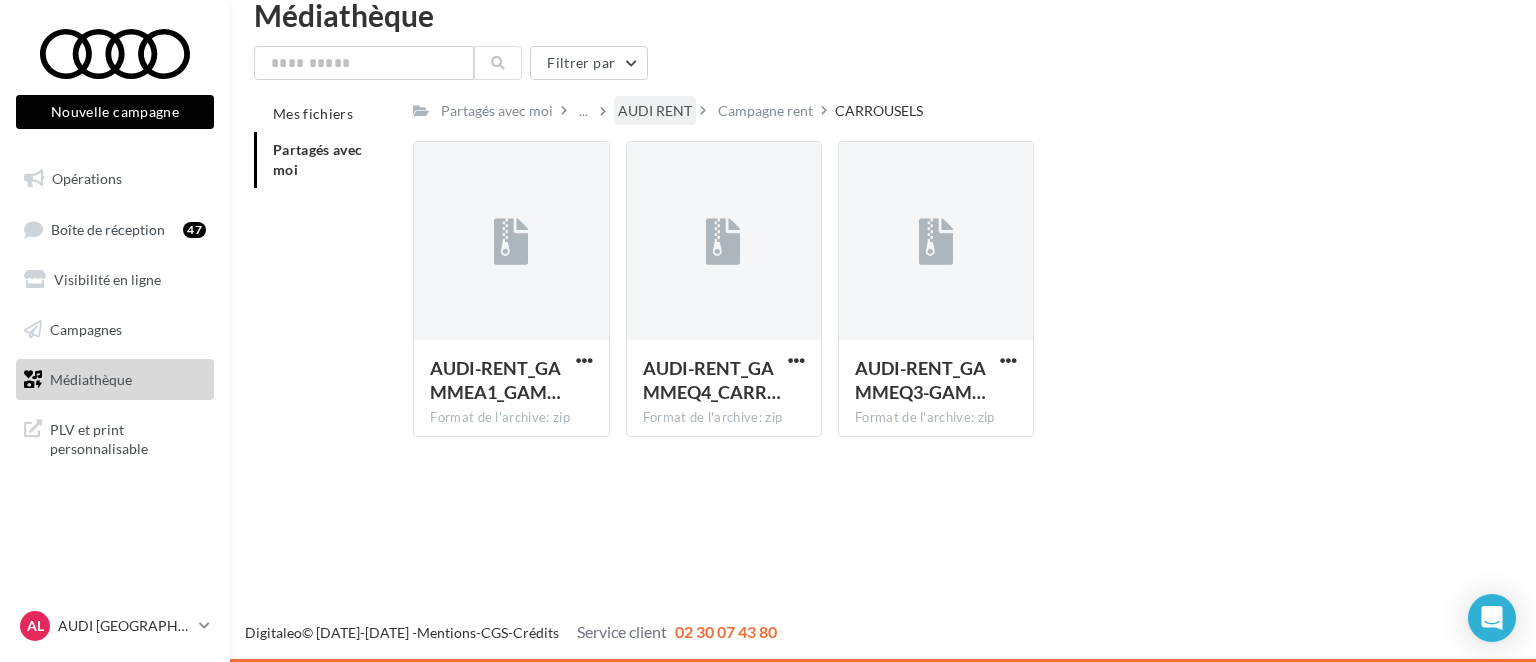click on "AUDI RENT" at bounding box center (655, 111) 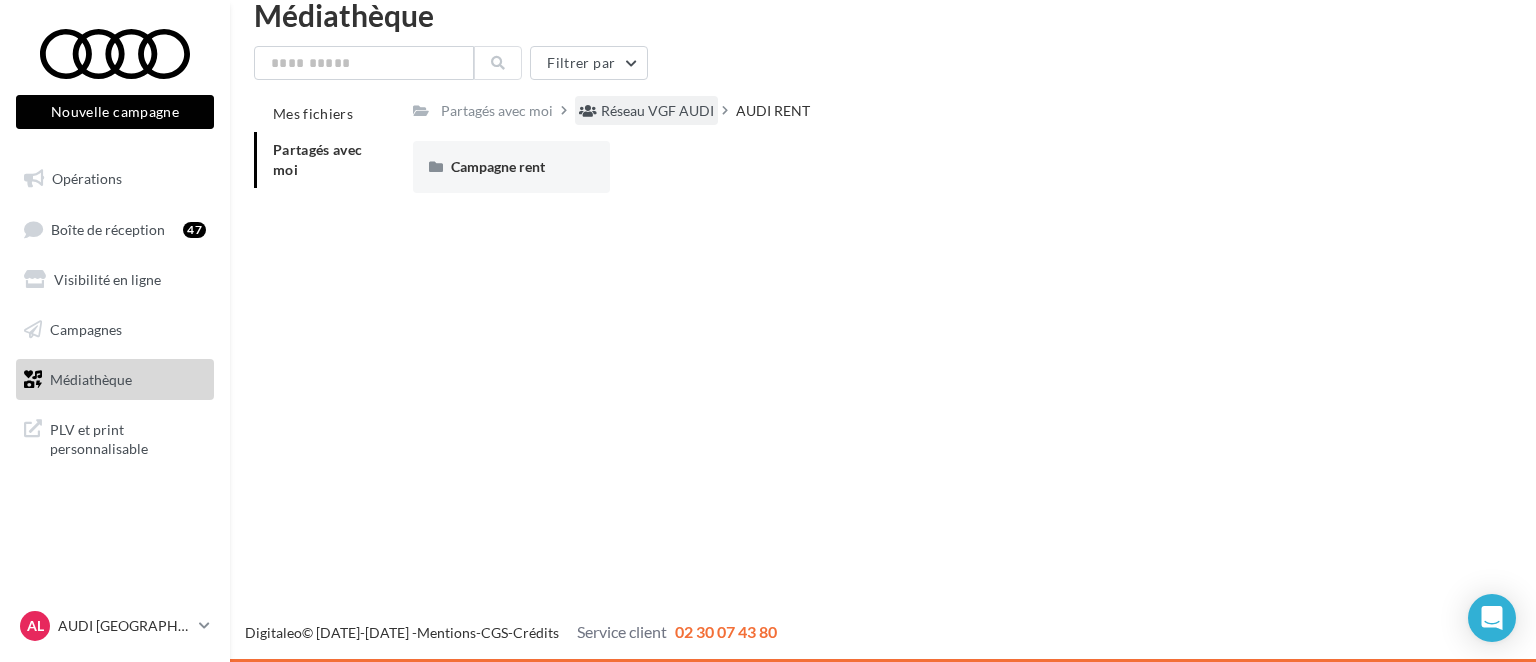 click on "Réseau VGF AUDI" at bounding box center [657, 111] 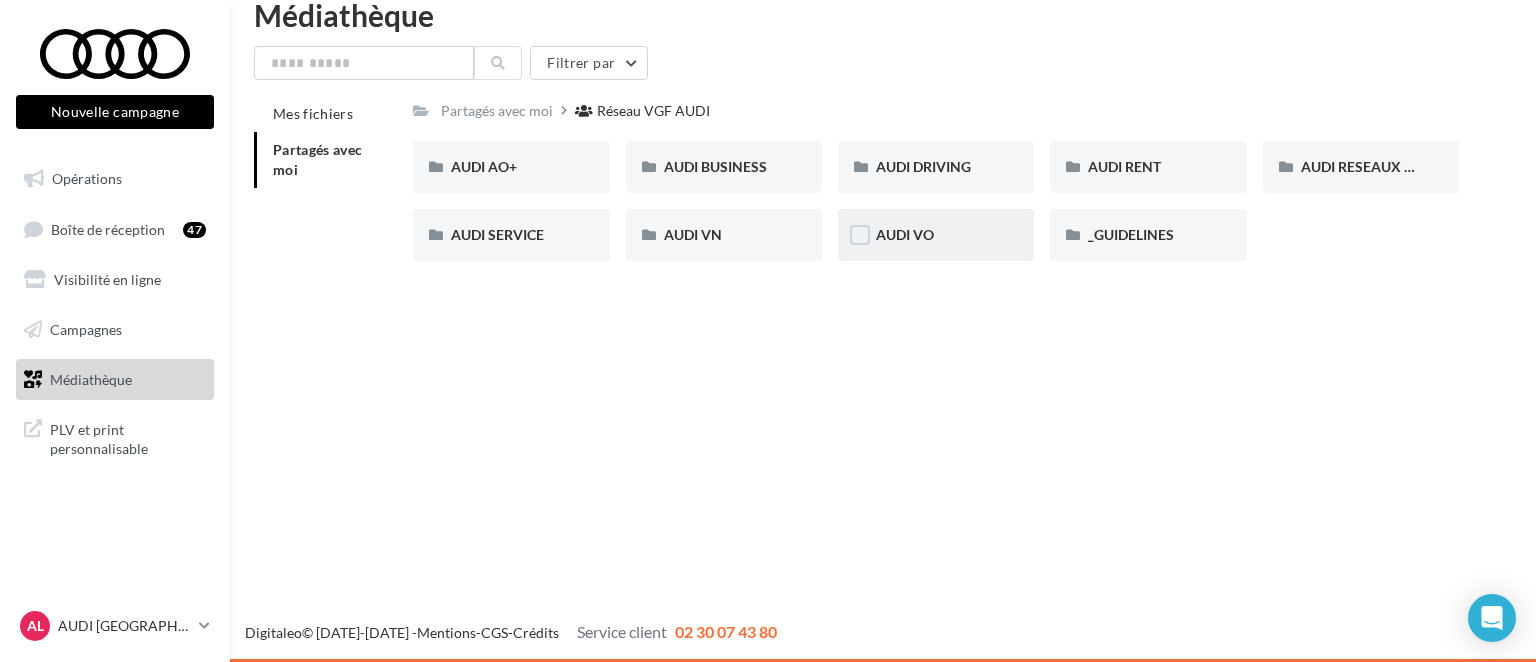 click on "AUDI VO" at bounding box center (936, 235) 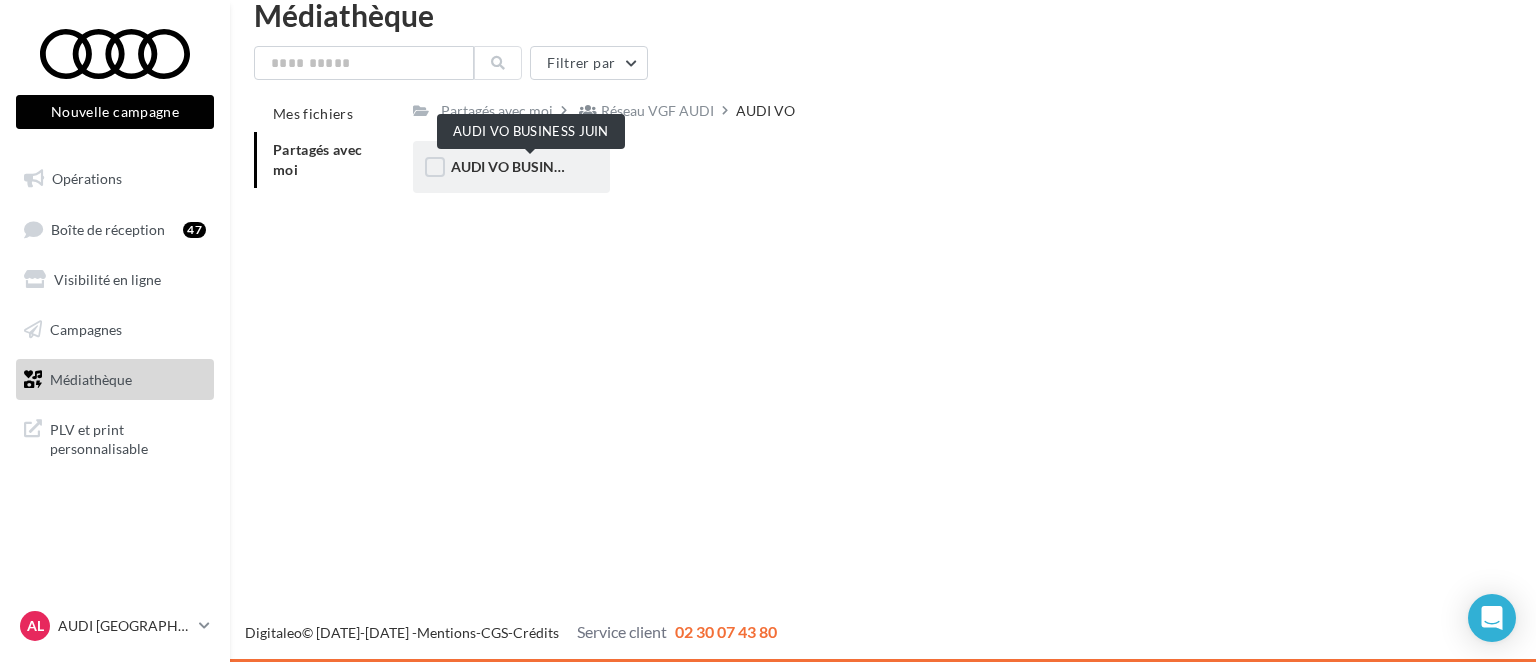 click on "AUDI VO BUSINESS JUIN" at bounding box center (531, 166) 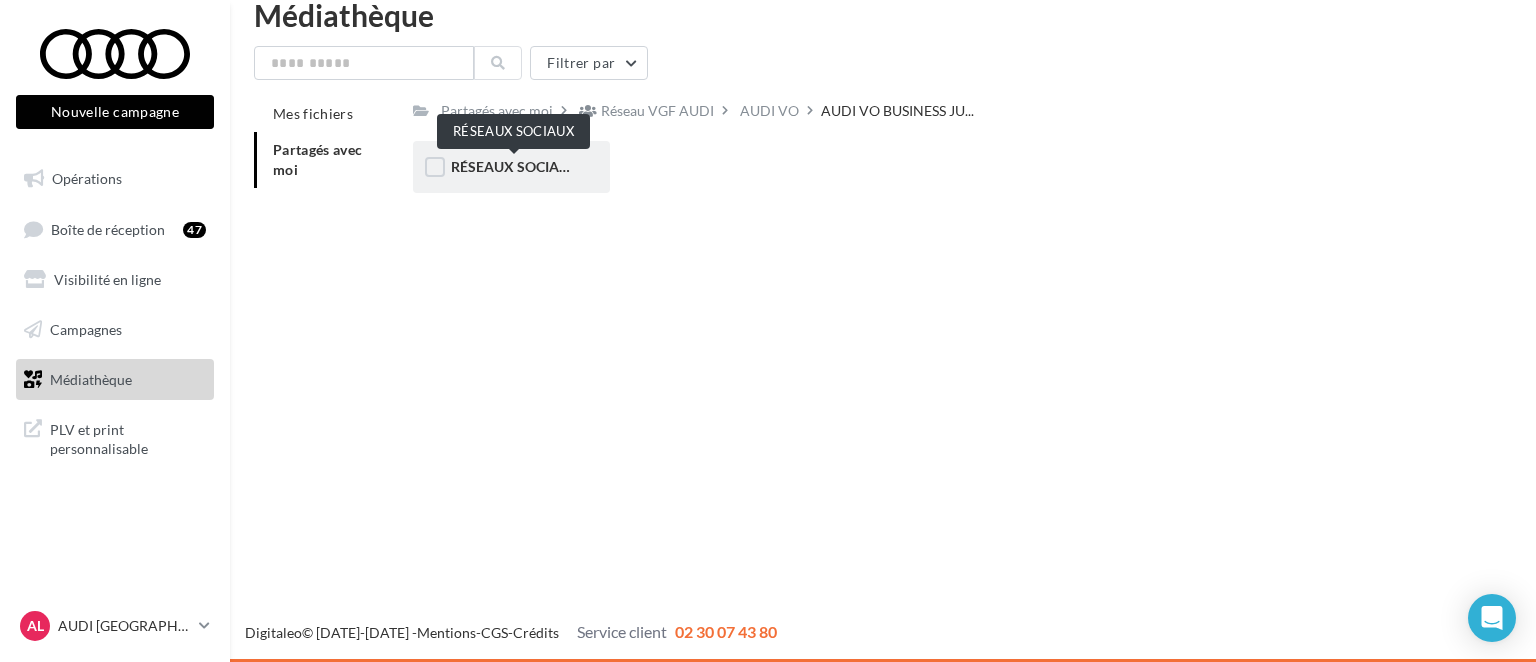 click on "RÉSEAUX SOCIAUX" at bounding box center [515, 166] 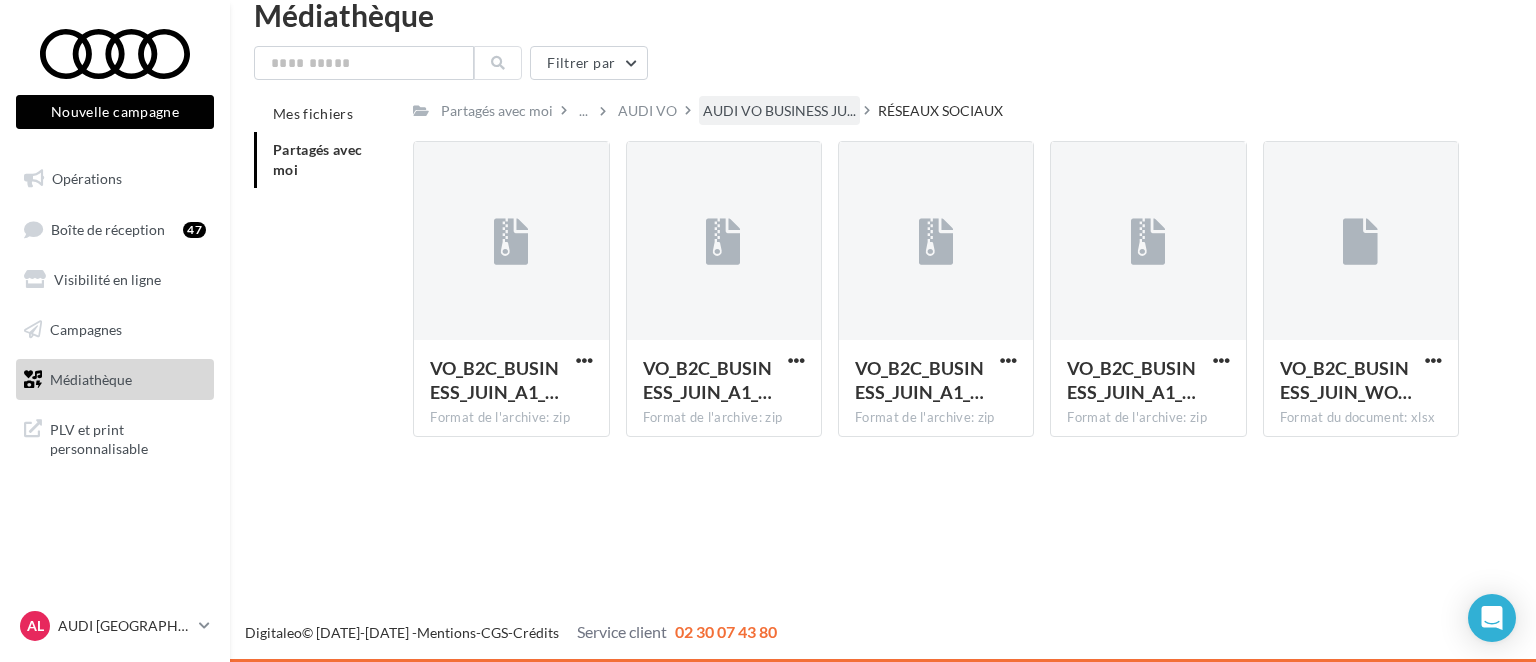 scroll, scrollTop: 0, scrollLeft: 0, axis: both 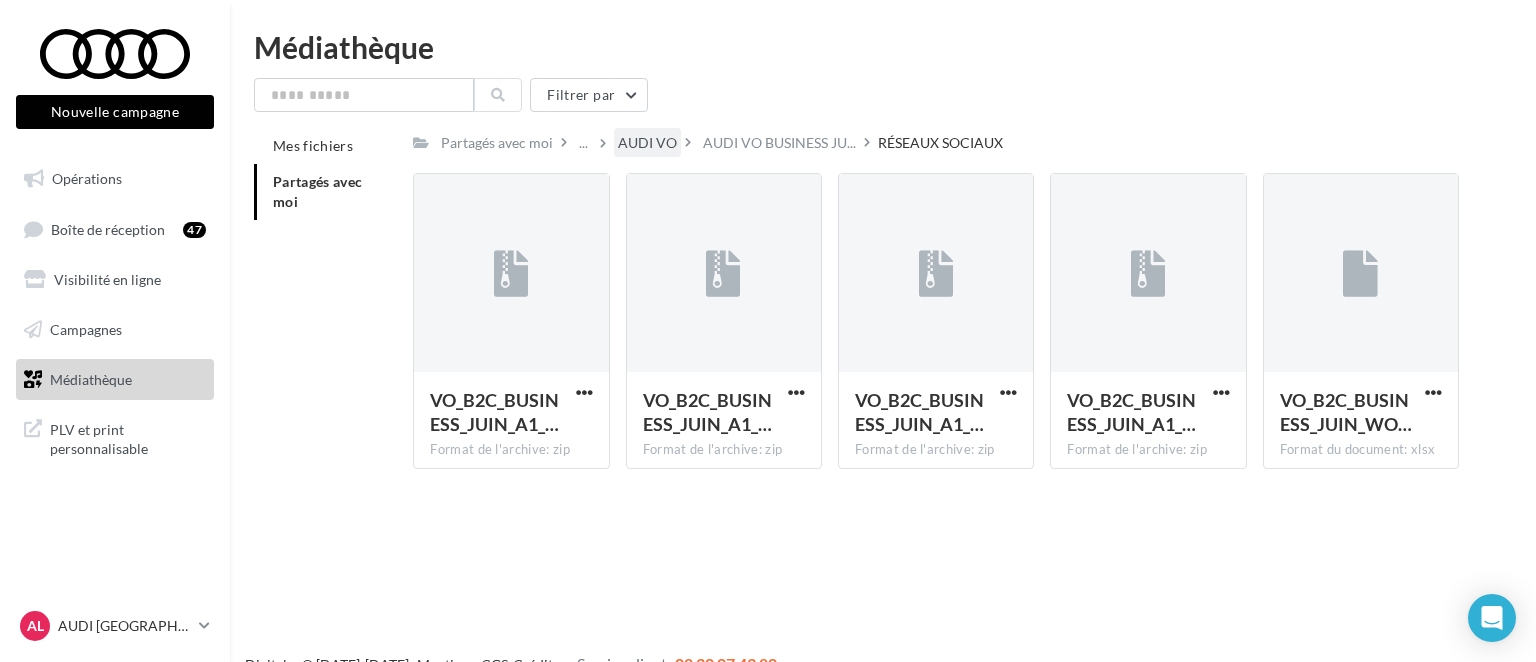 click on "AUDI VO" at bounding box center (647, 143) 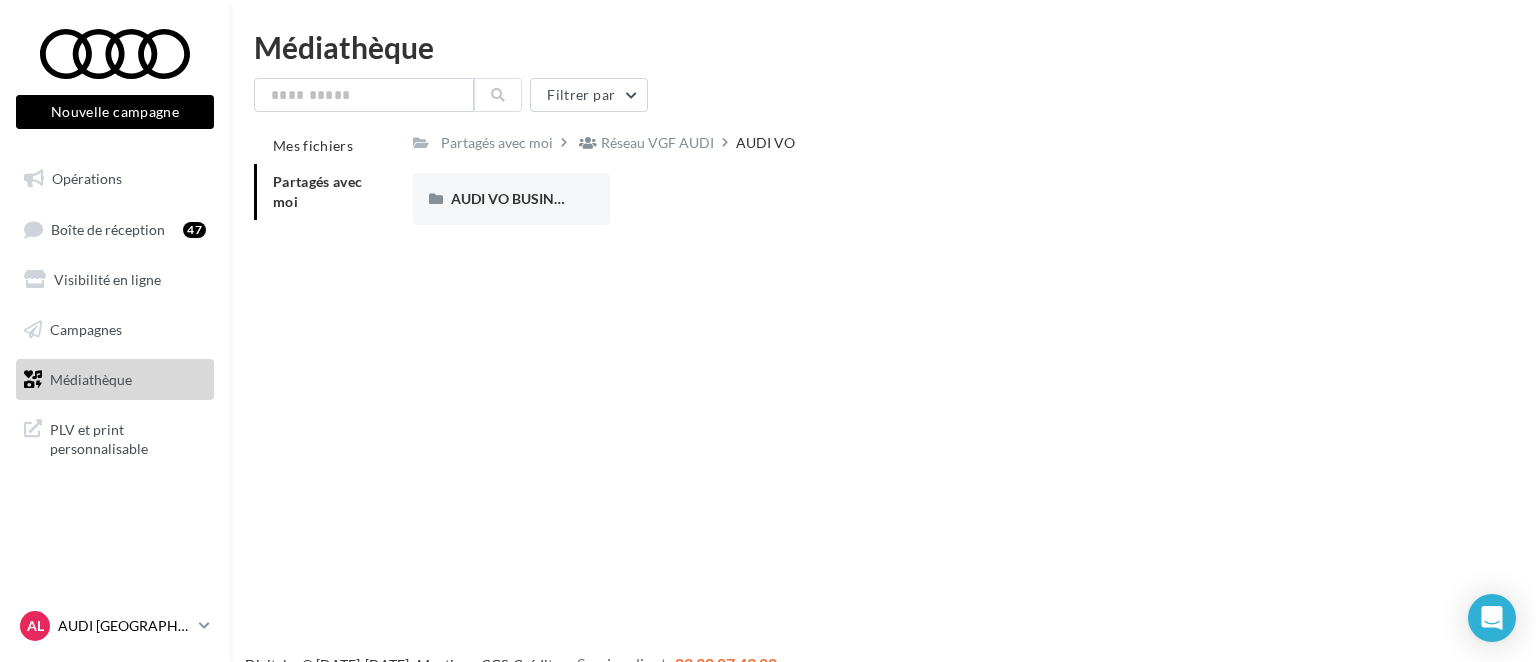 click on "AL     AUDI  LE HAVRE   audi-leha-ver" at bounding box center [115, 626] 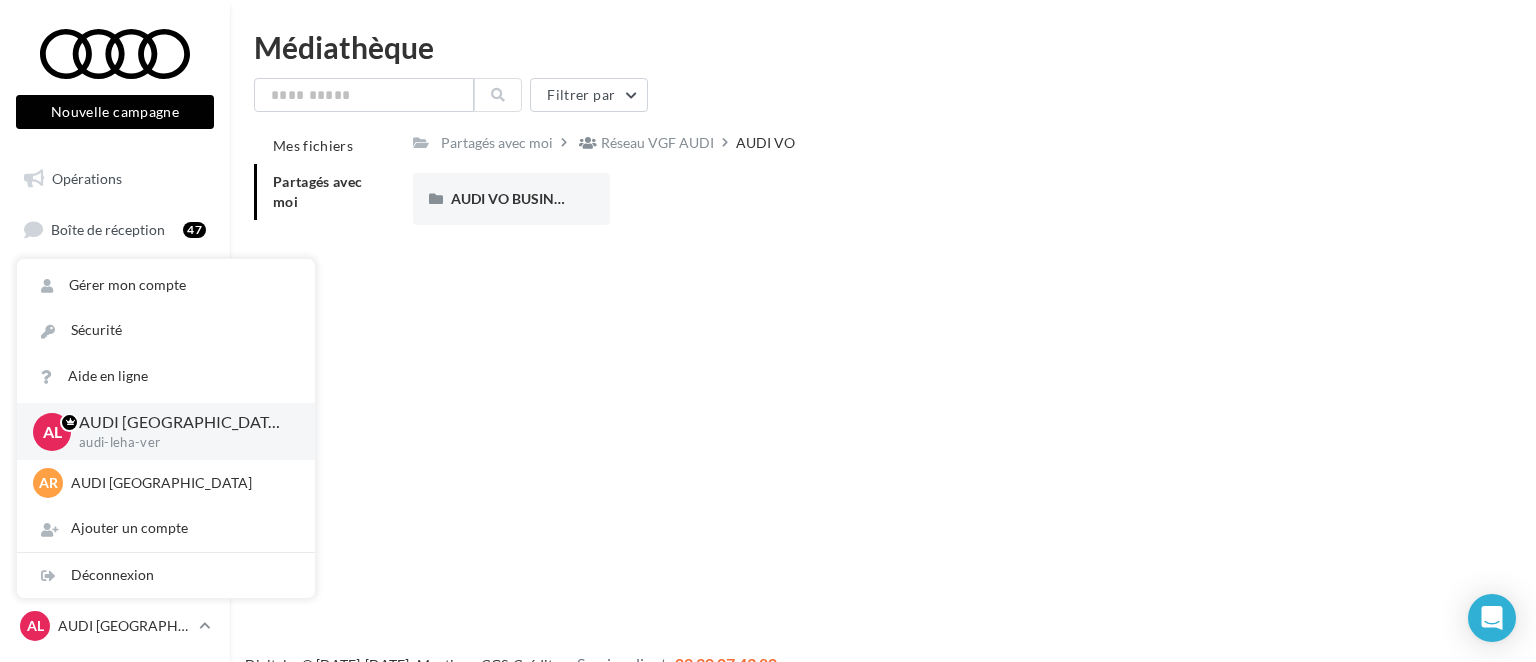 click on "Nouvelle campagne
Nouvelle campagne
Opérations
Boîte de réception
47
Visibilité en ligne
Campagnes
Médiathèque" at bounding box center [768, 363] 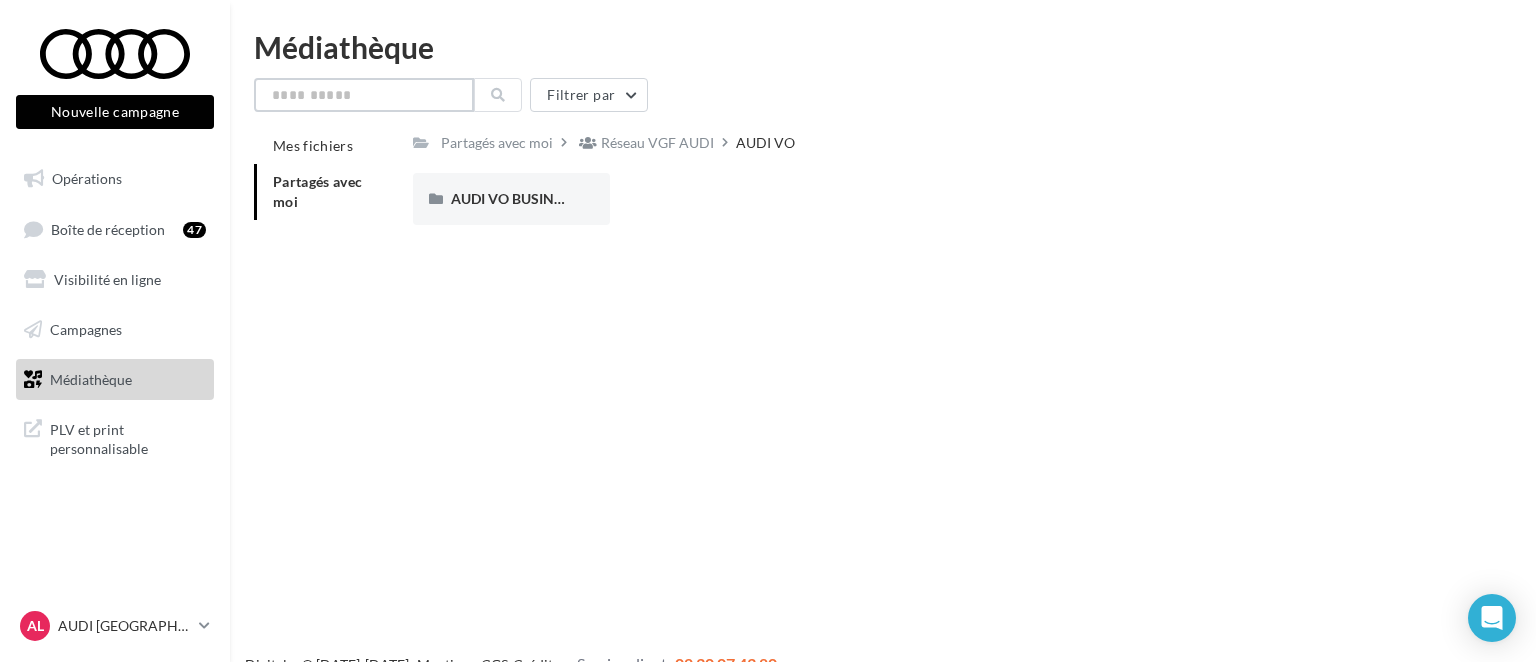 click at bounding box center (364, 95) 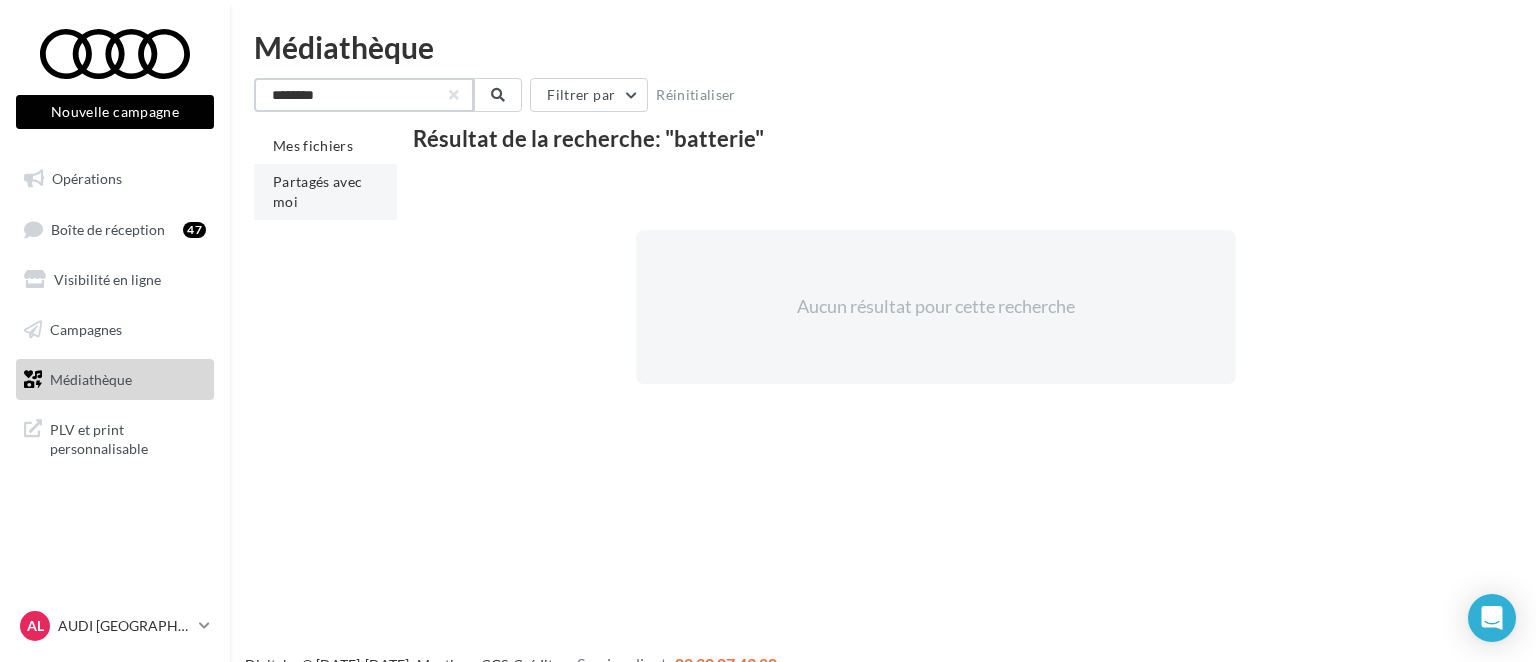 type on "********" 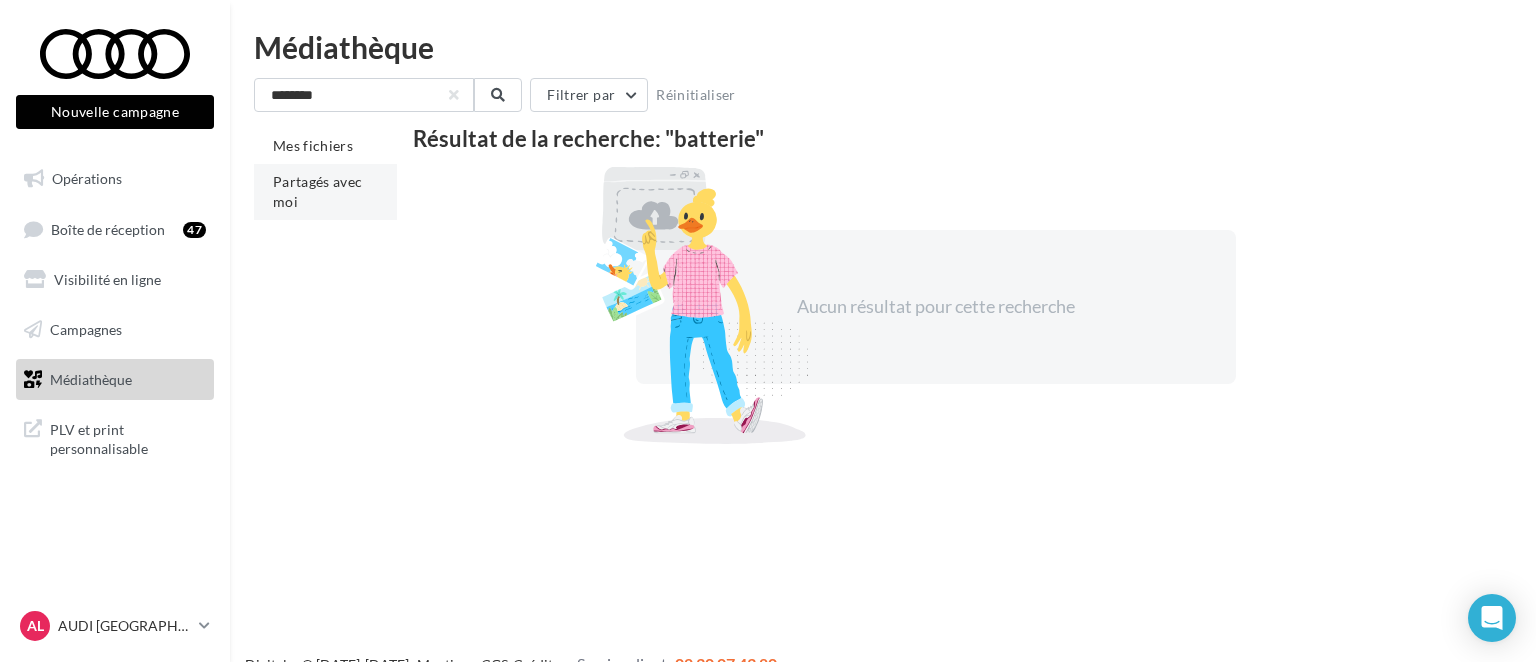 click on "Partagés avec moi" at bounding box center (318, 191) 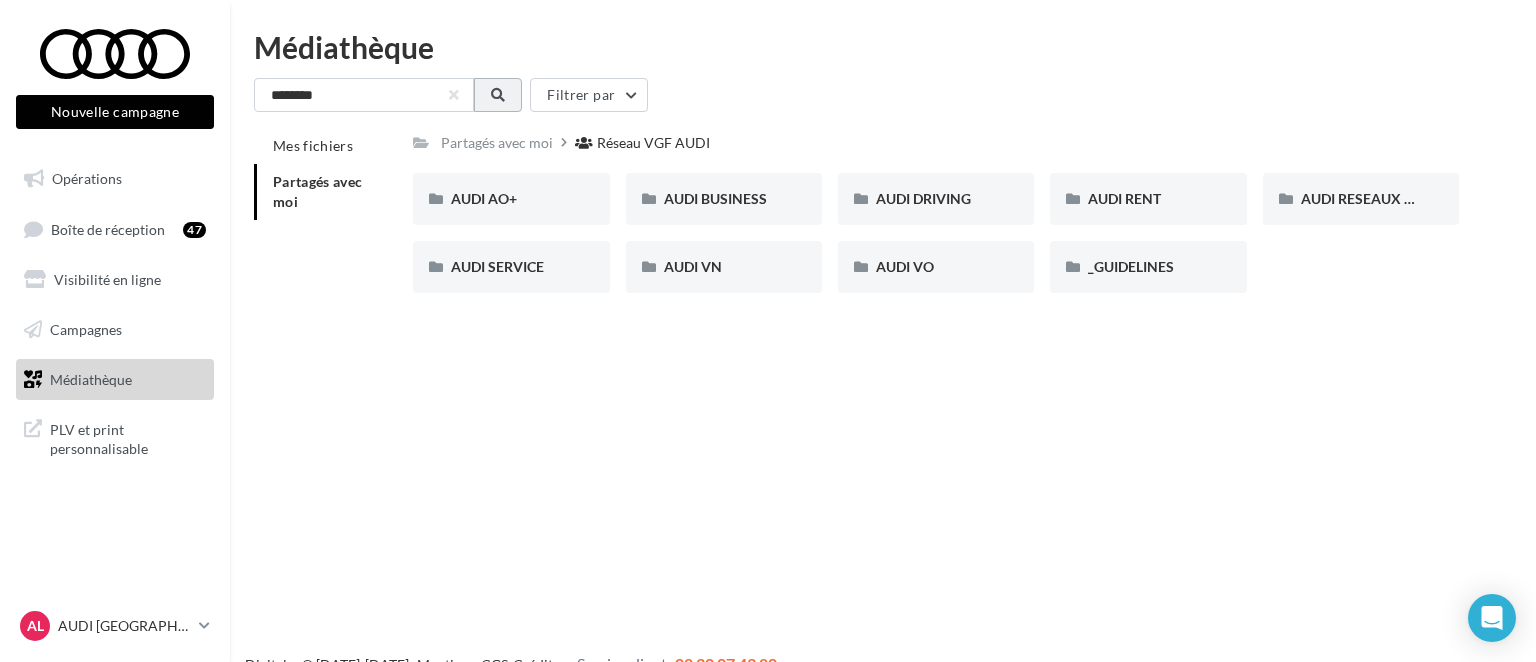 click at bounding box center (498, 95) 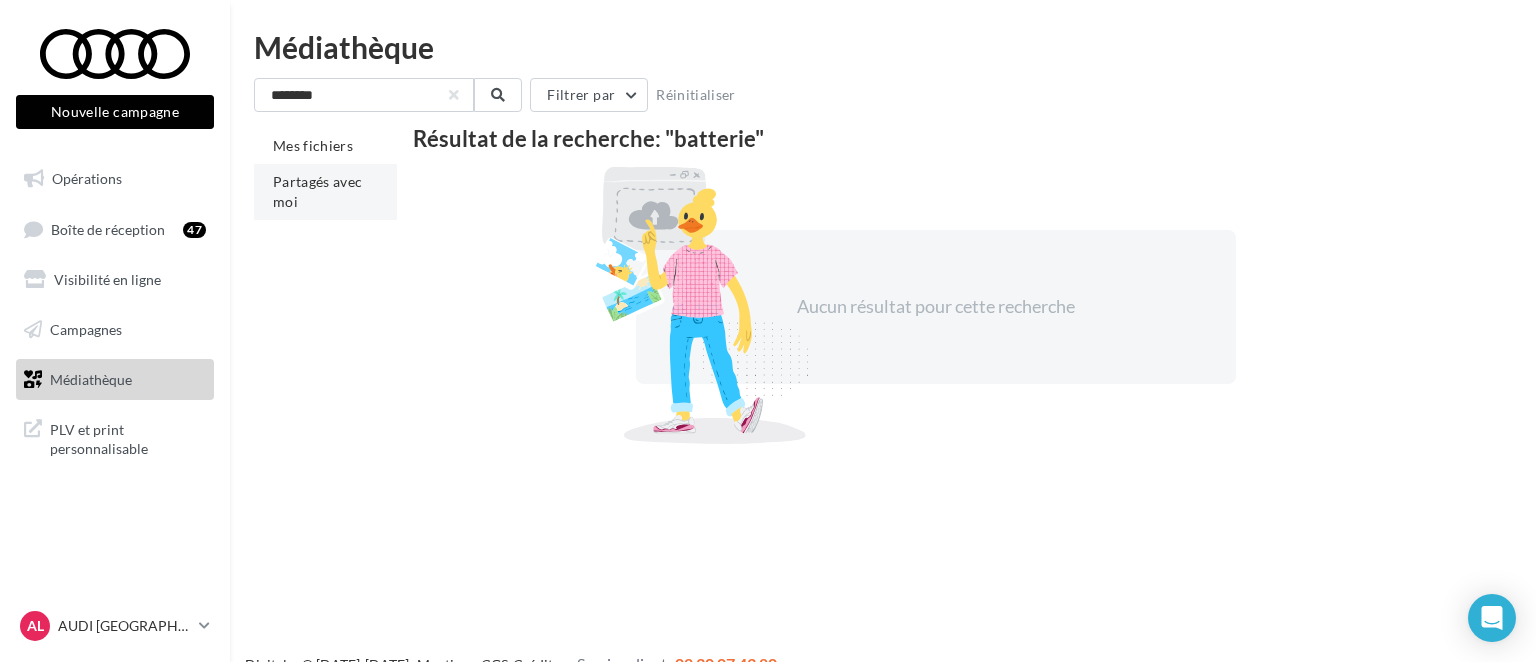click on "Partagés avec moi" at bounding box center [318, 191] 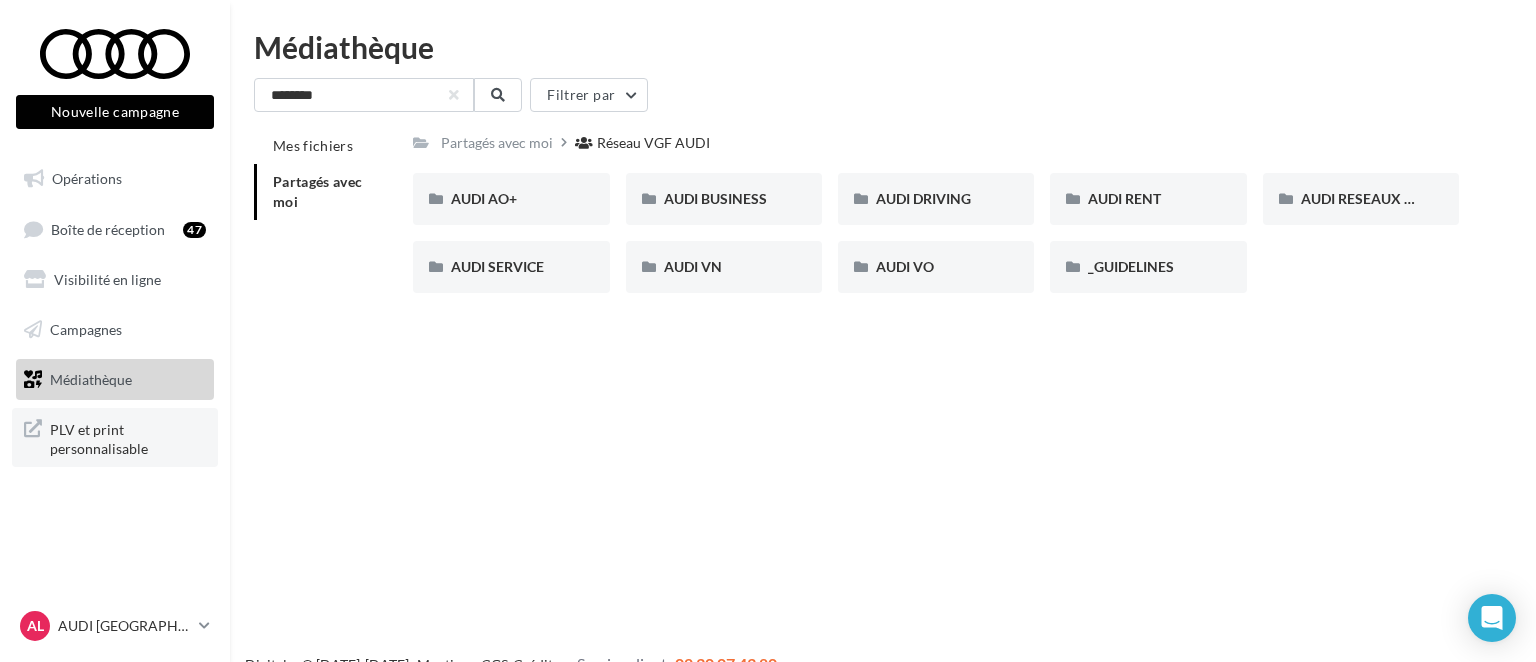 click on "PLV et print personnalisable" at bounding box center (128, 437) 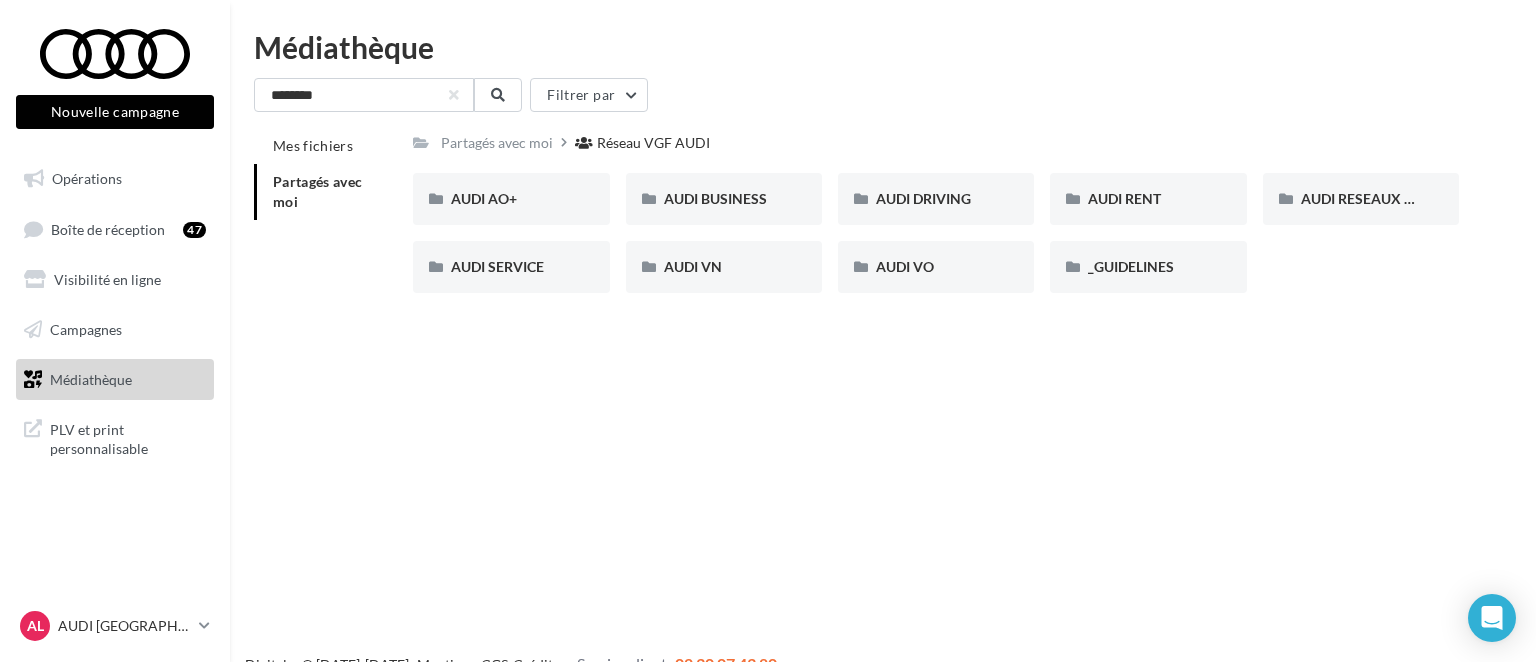 drag, startPoint x: 334, startPoint y: 471, endPoint x: 273, endPoint y: 370, distance: 117.99152 